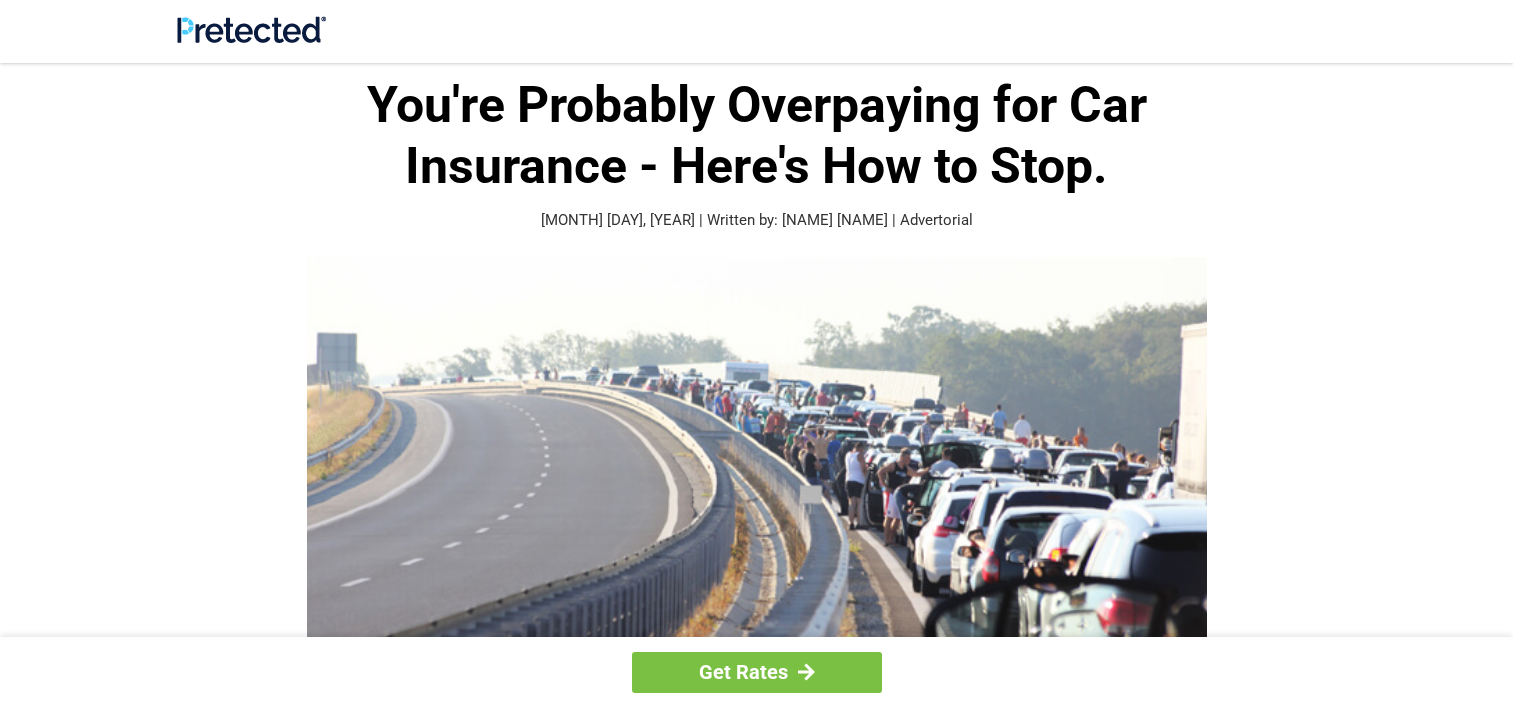 scroll, scrollTop: 0, scrollLeft: 0, axis: both 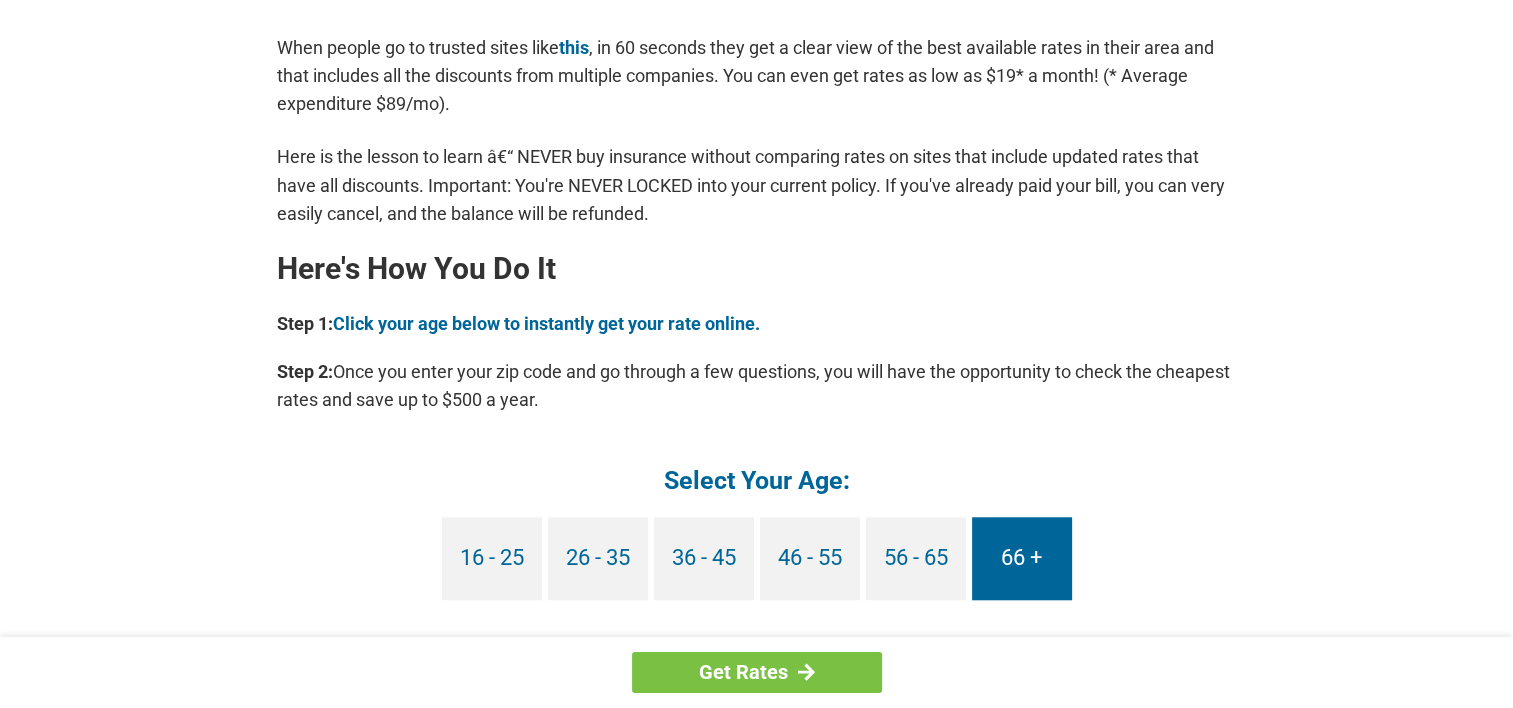 click on "66 +" at bounding box center (1022, 558) 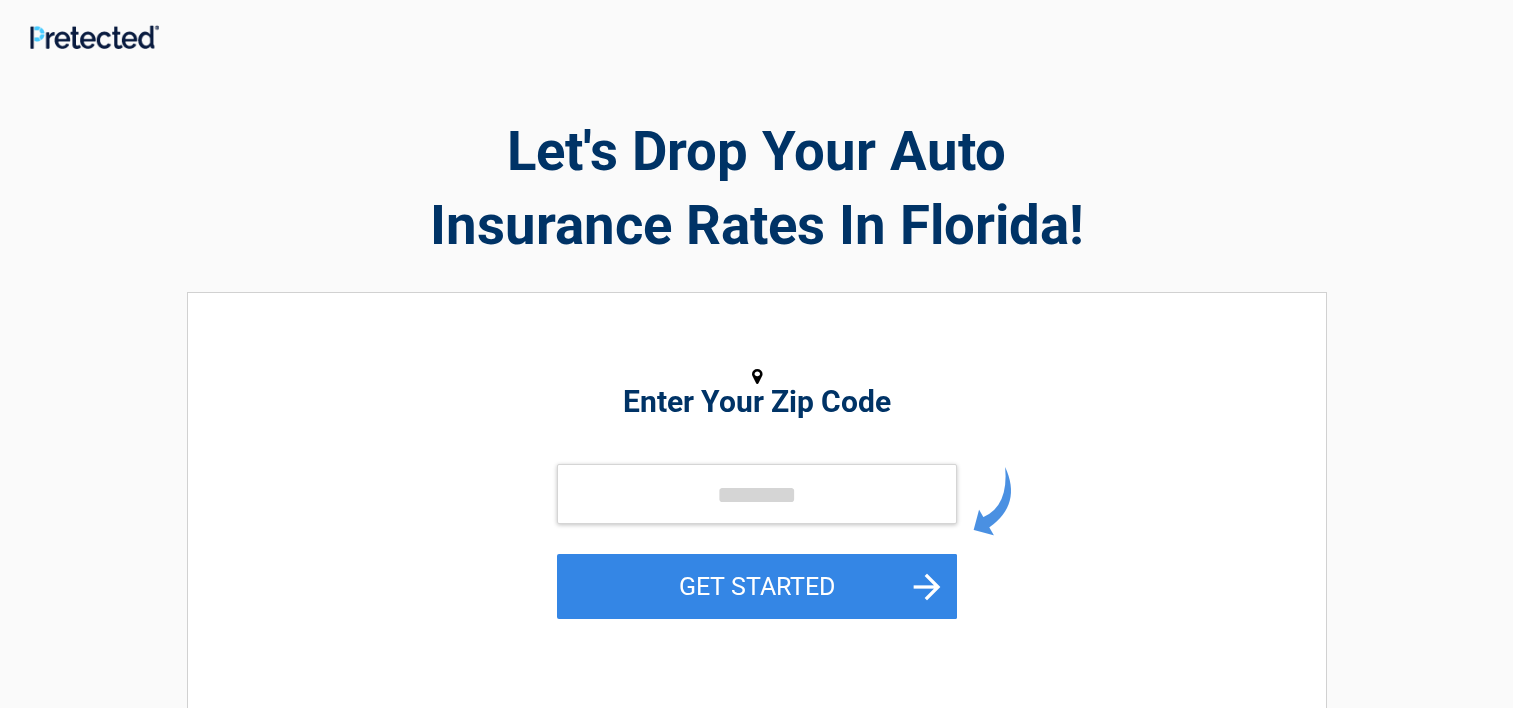scroll, scrollTop: 0, scrollLeft: 0, axis: both 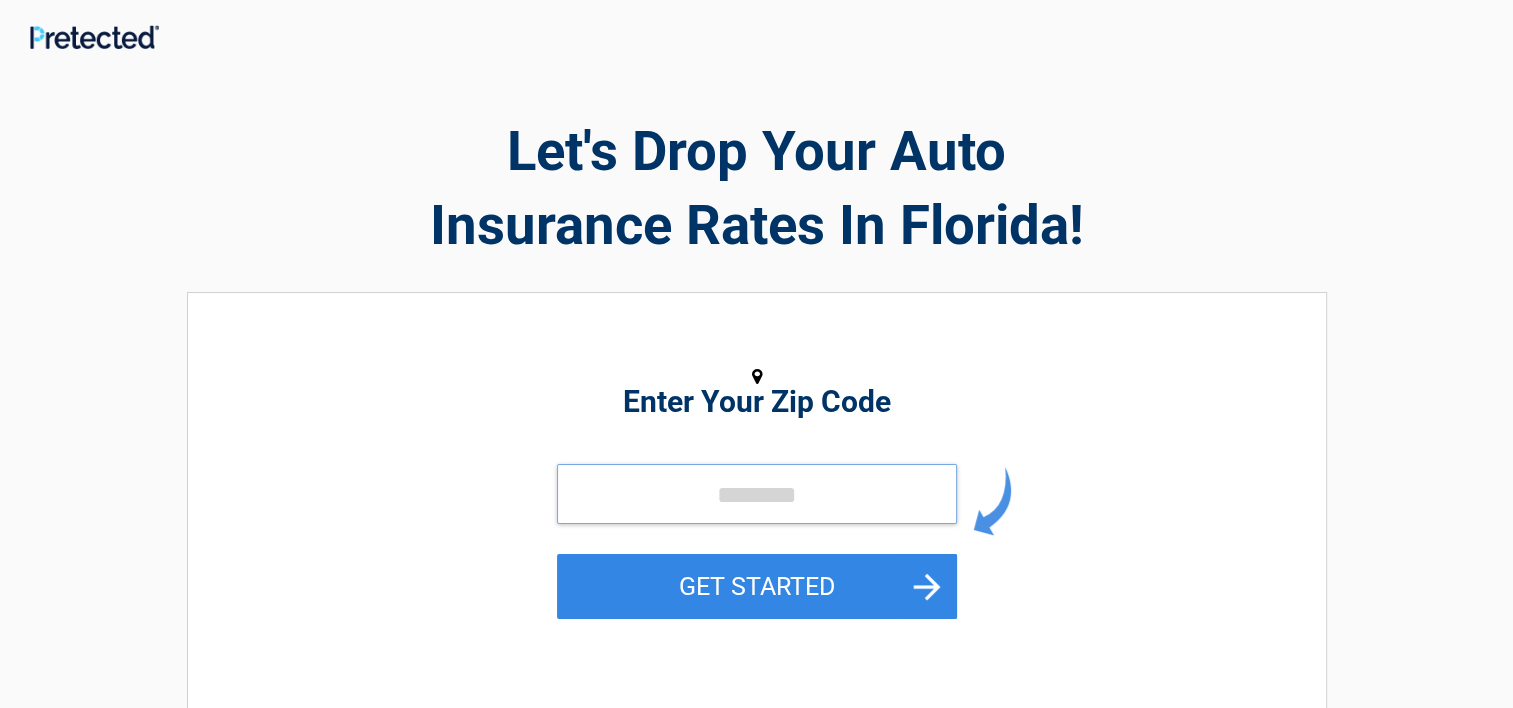 click at bounding box center (757, 494) 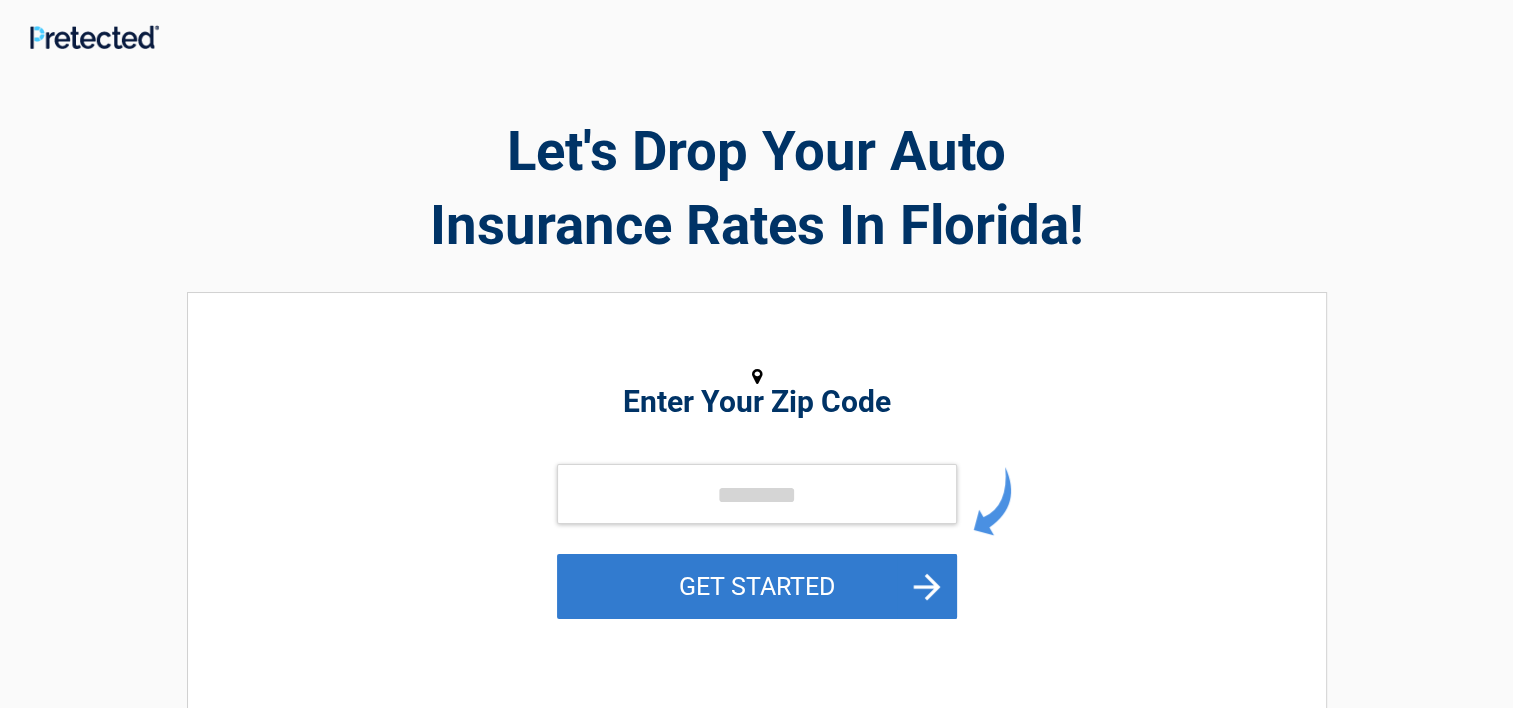 click on "GET STARTED" at bounding box center (757, 586) 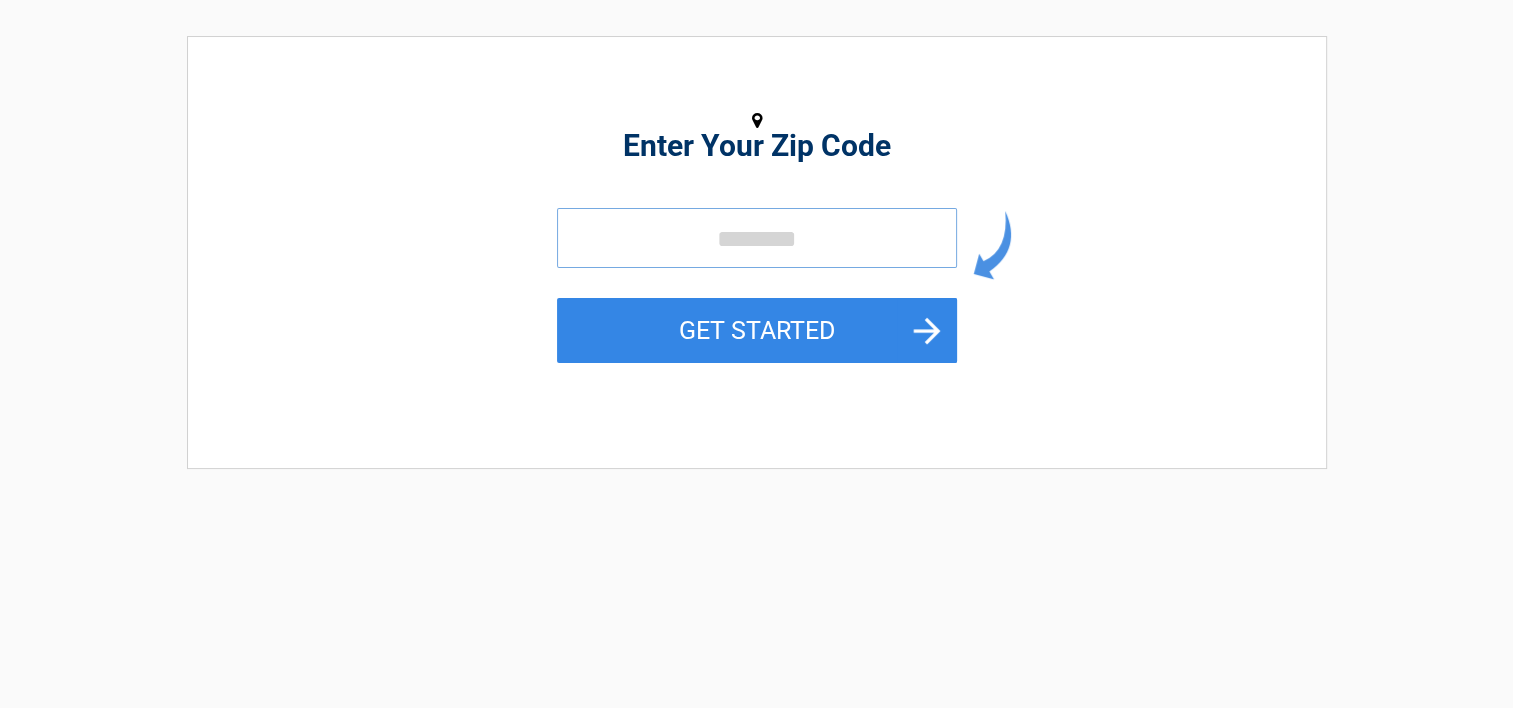 scroll, scrollTop: 300, scrollLeft: 0, axis: vertical 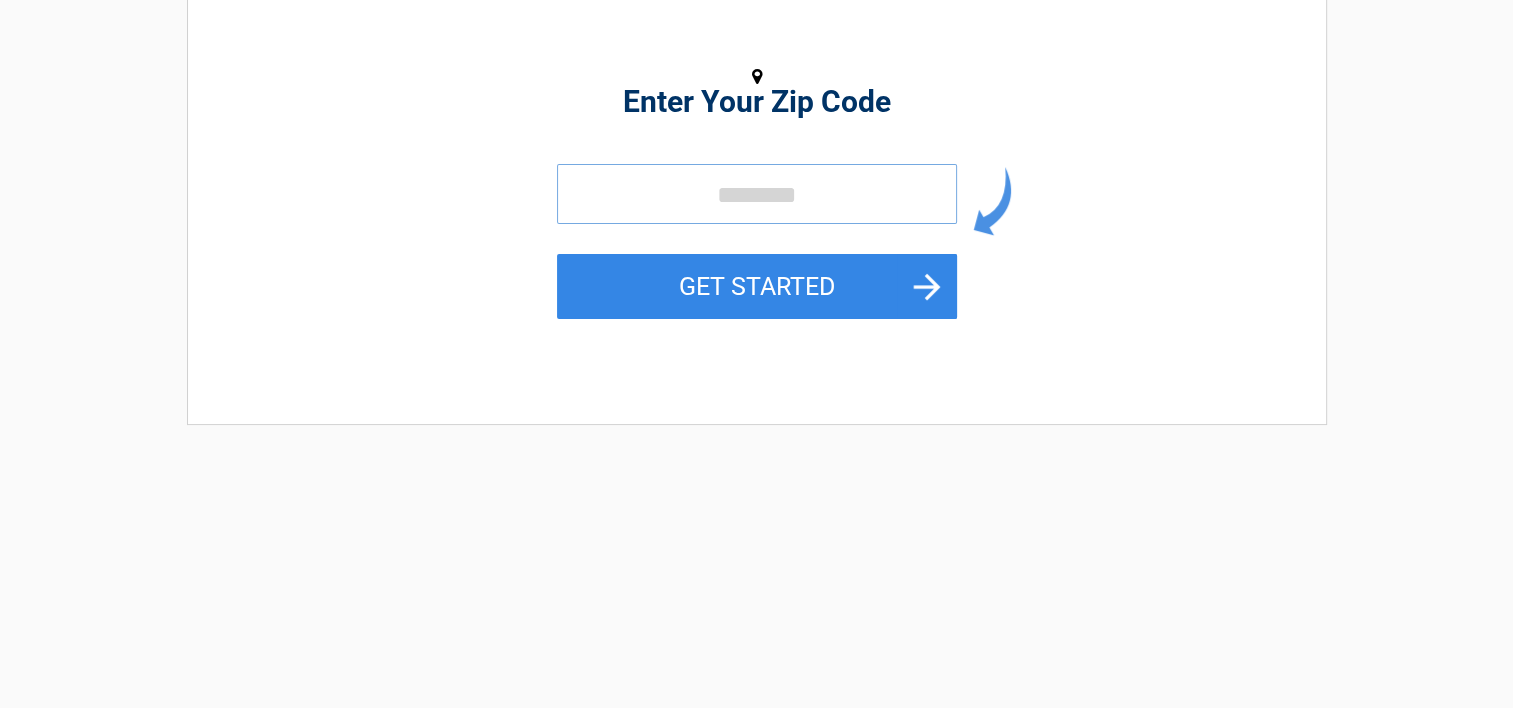 click at bounding box center [757, 194] 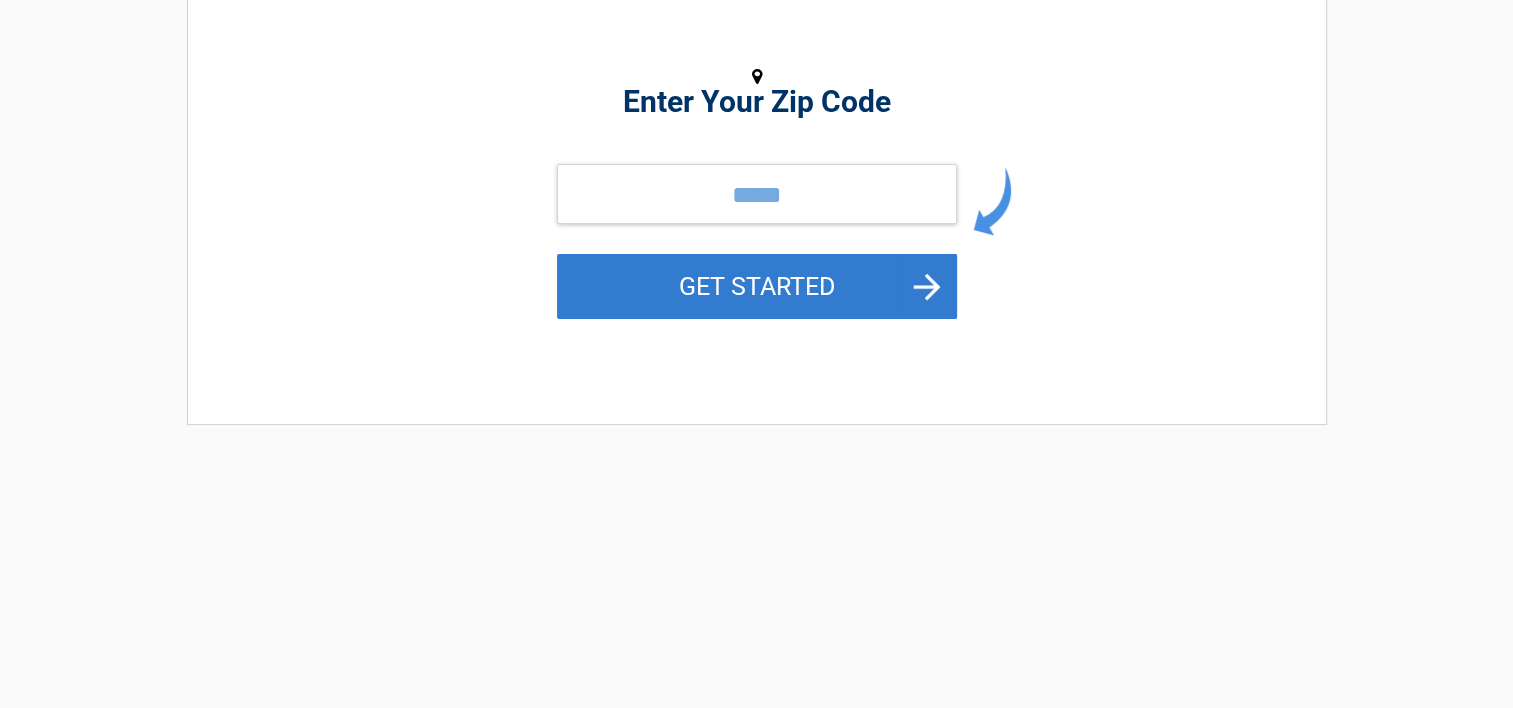 click on "GET STARTED" at bounding box center [757, 286] 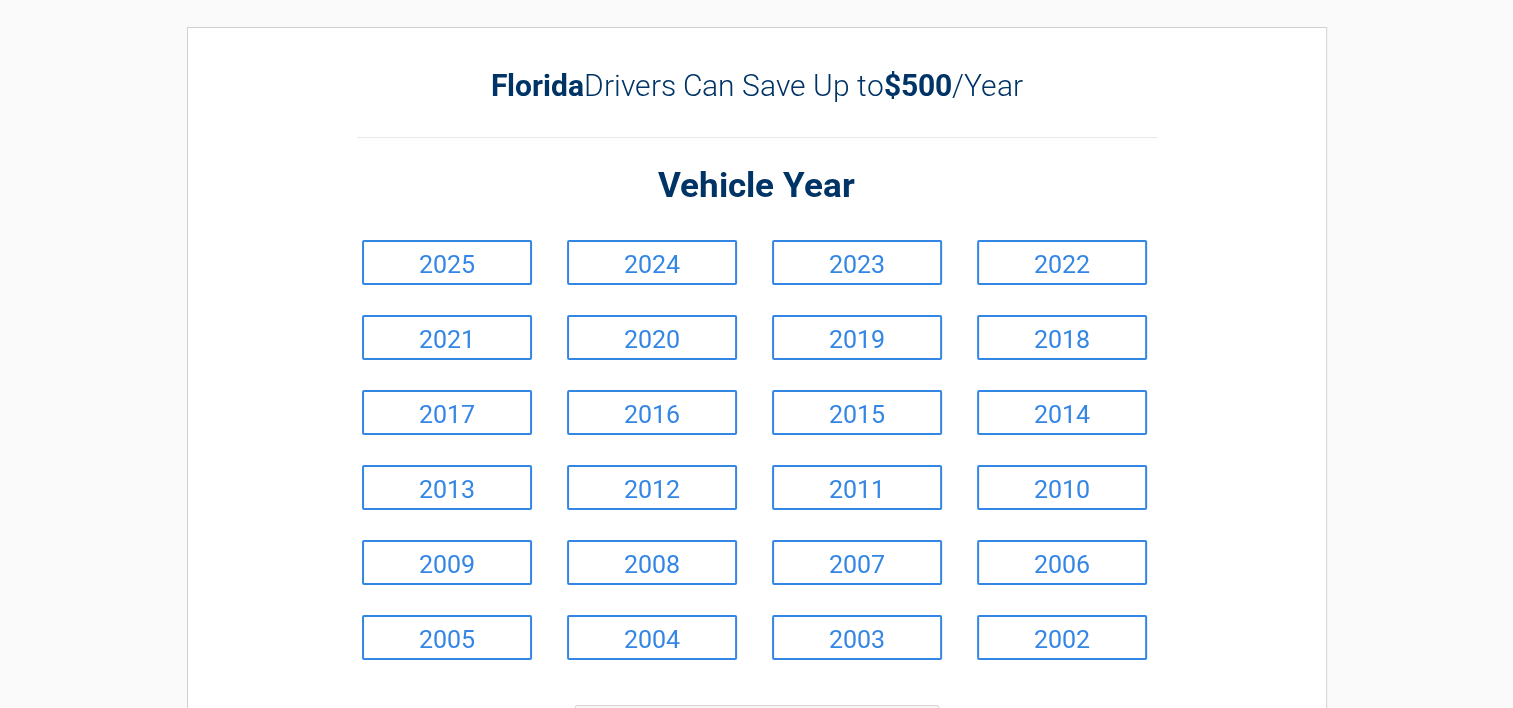 scroll, scrollTop: 0, scrollLeft: 0, axis: both 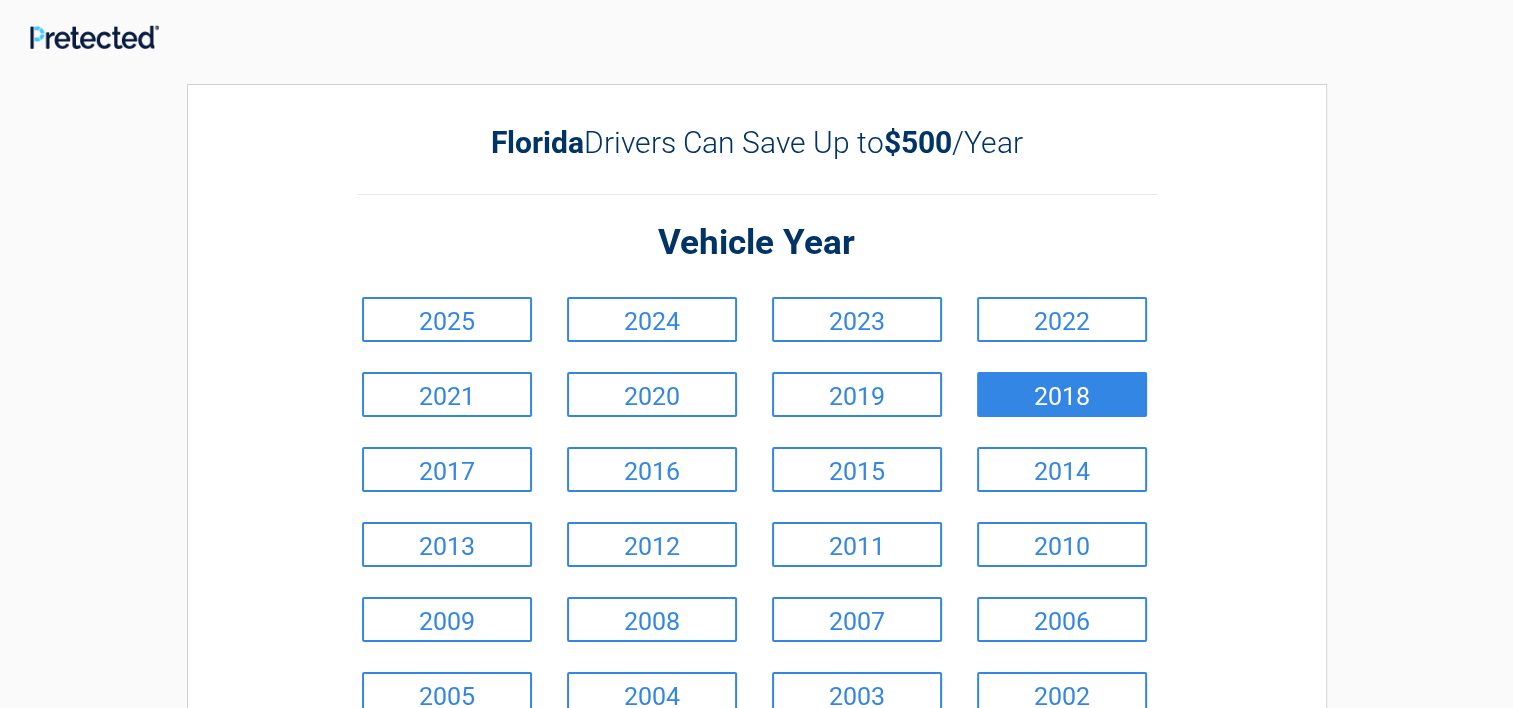 click on "2018" at bounding box center (1062, 394) 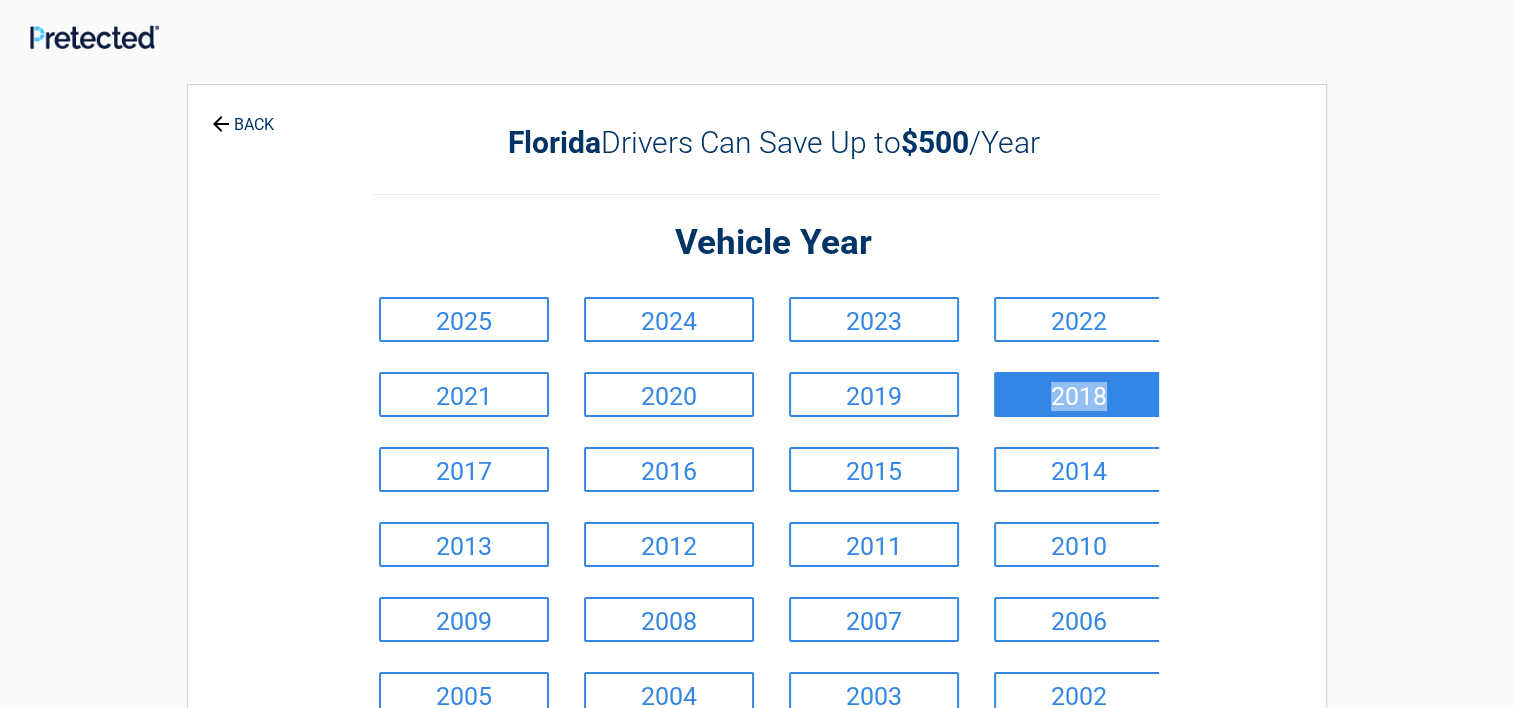 click on "**********" at bounding box center (757, 478) 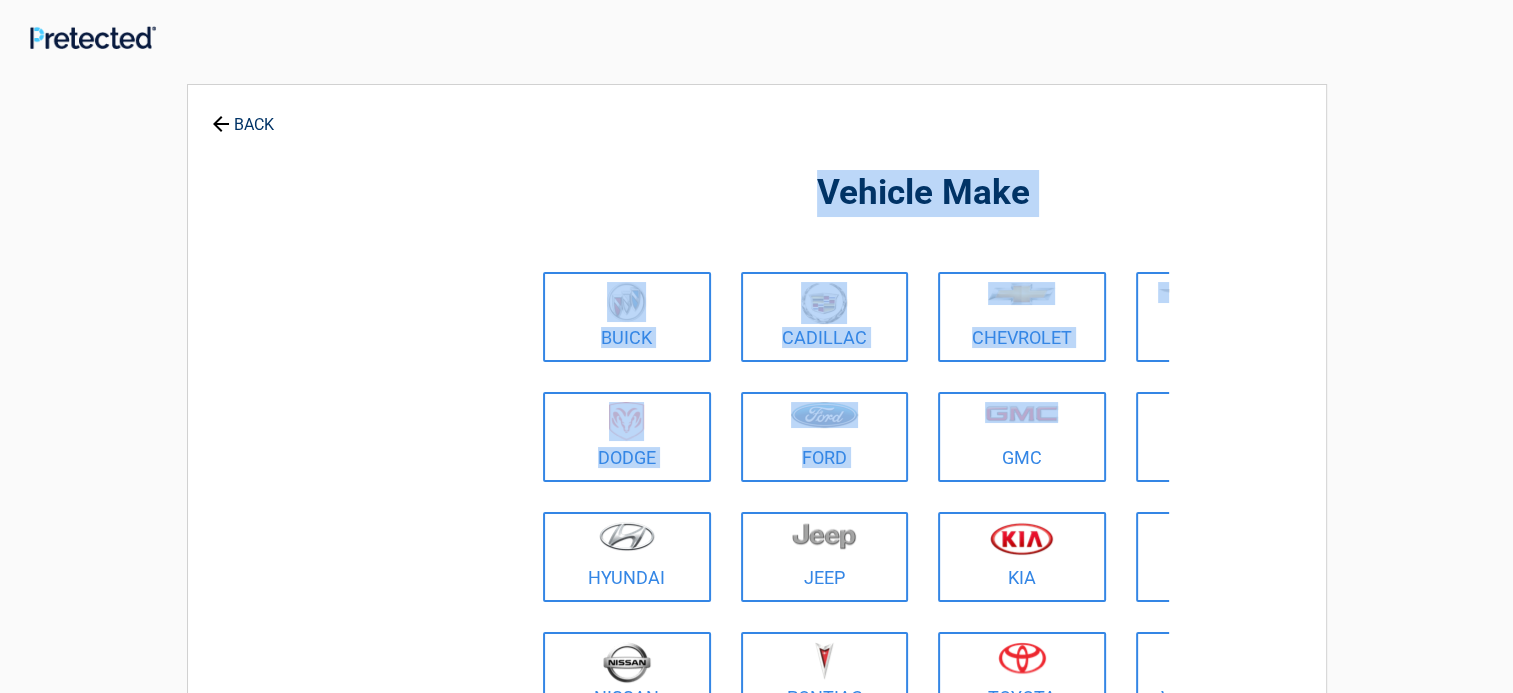 click on "**********" at bounding box center [757, 486] 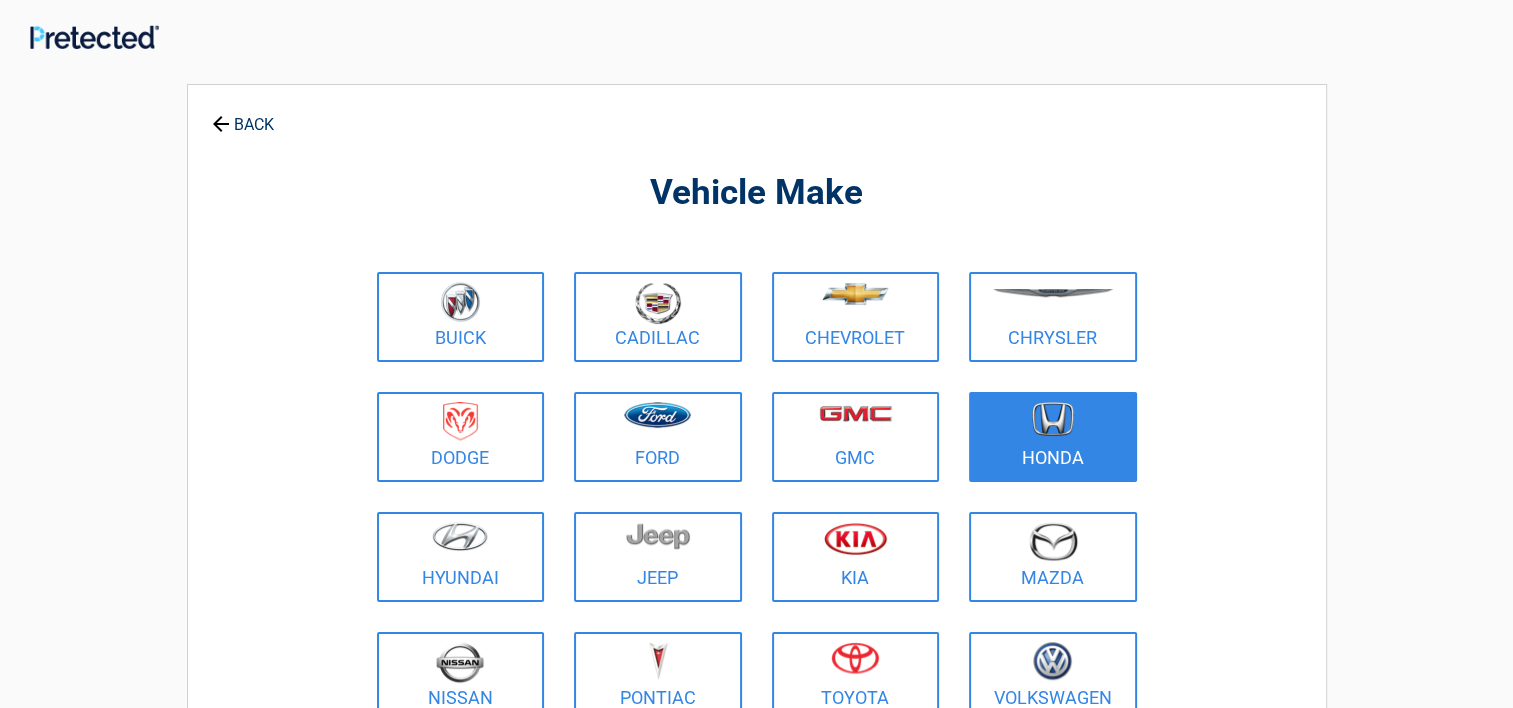 click at bounding box center (1053, 424) 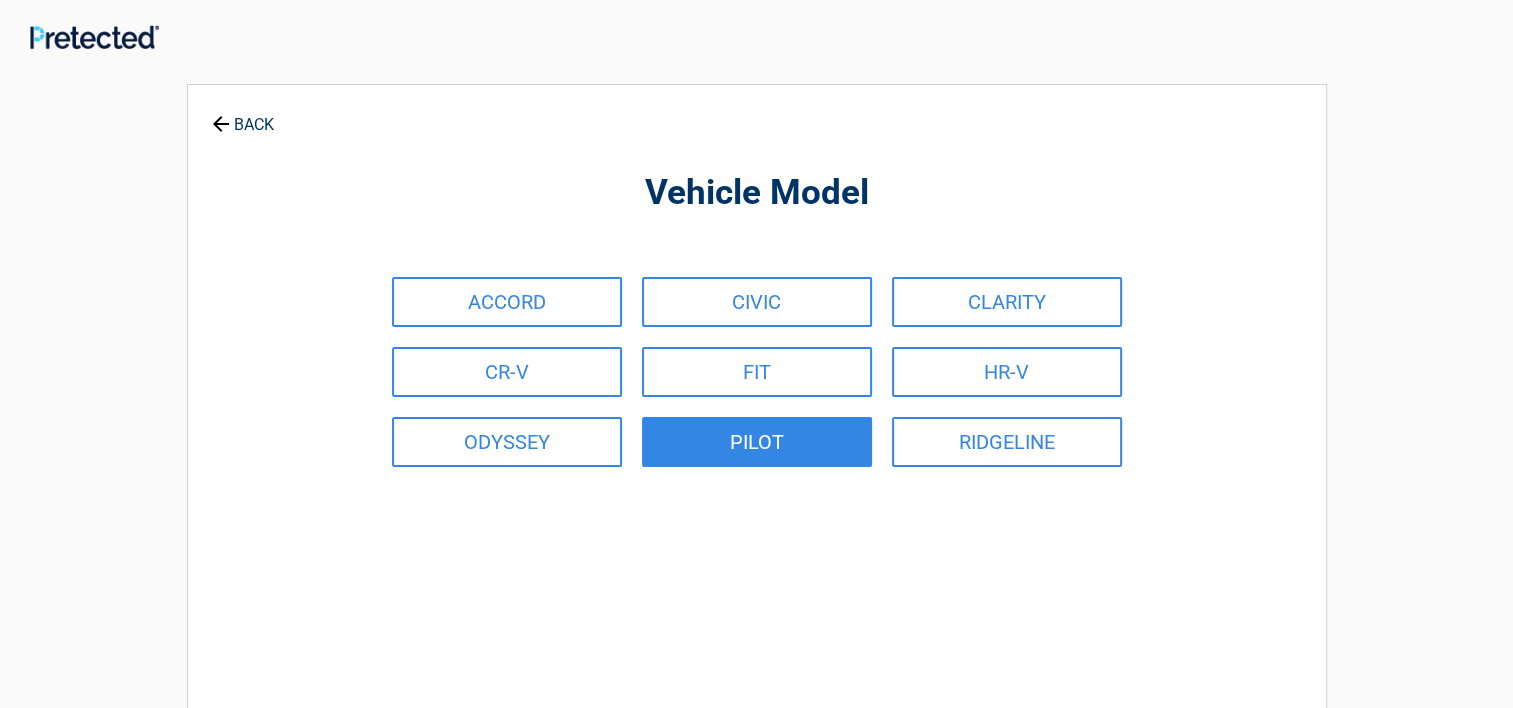 click on "PILOT" at bounding box center [757, 442] 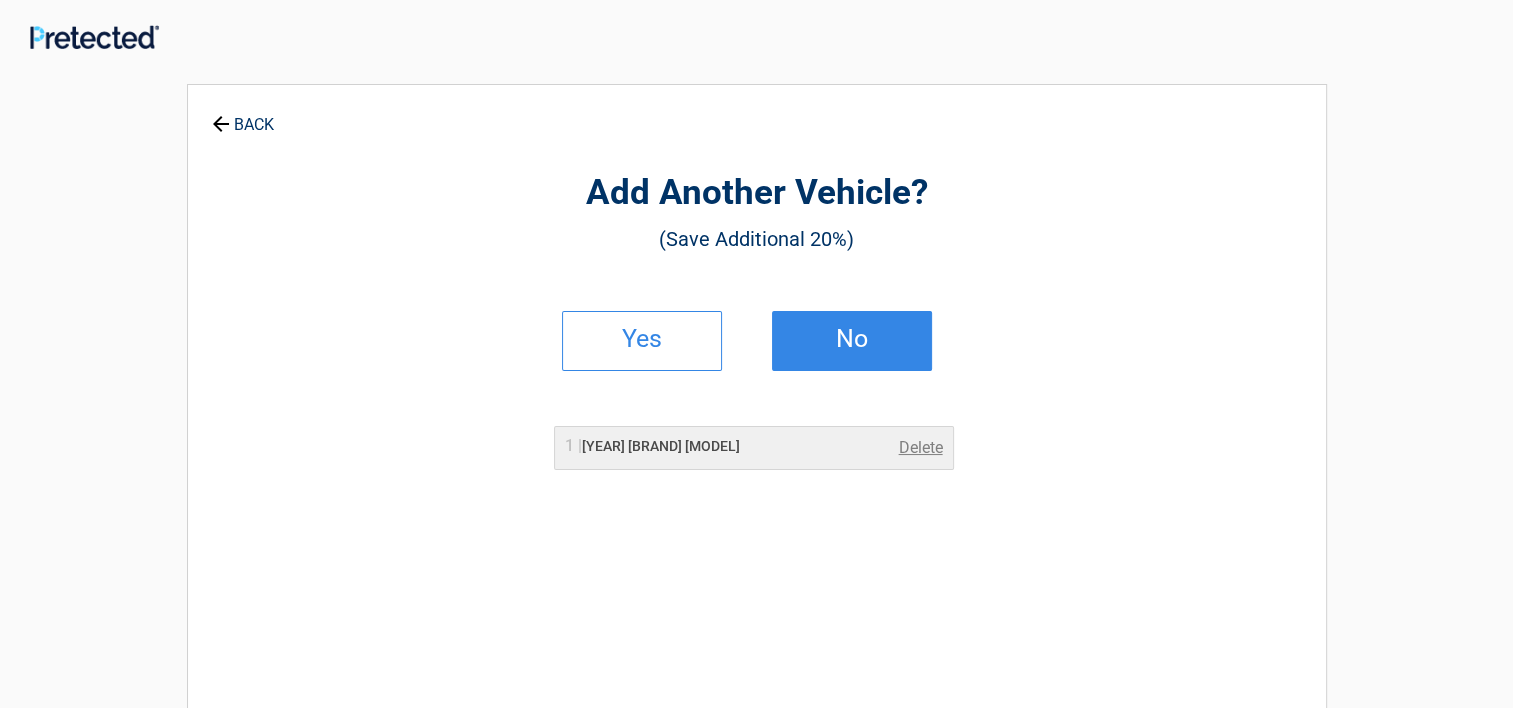 click on "No" at bounding box center [852, 339] 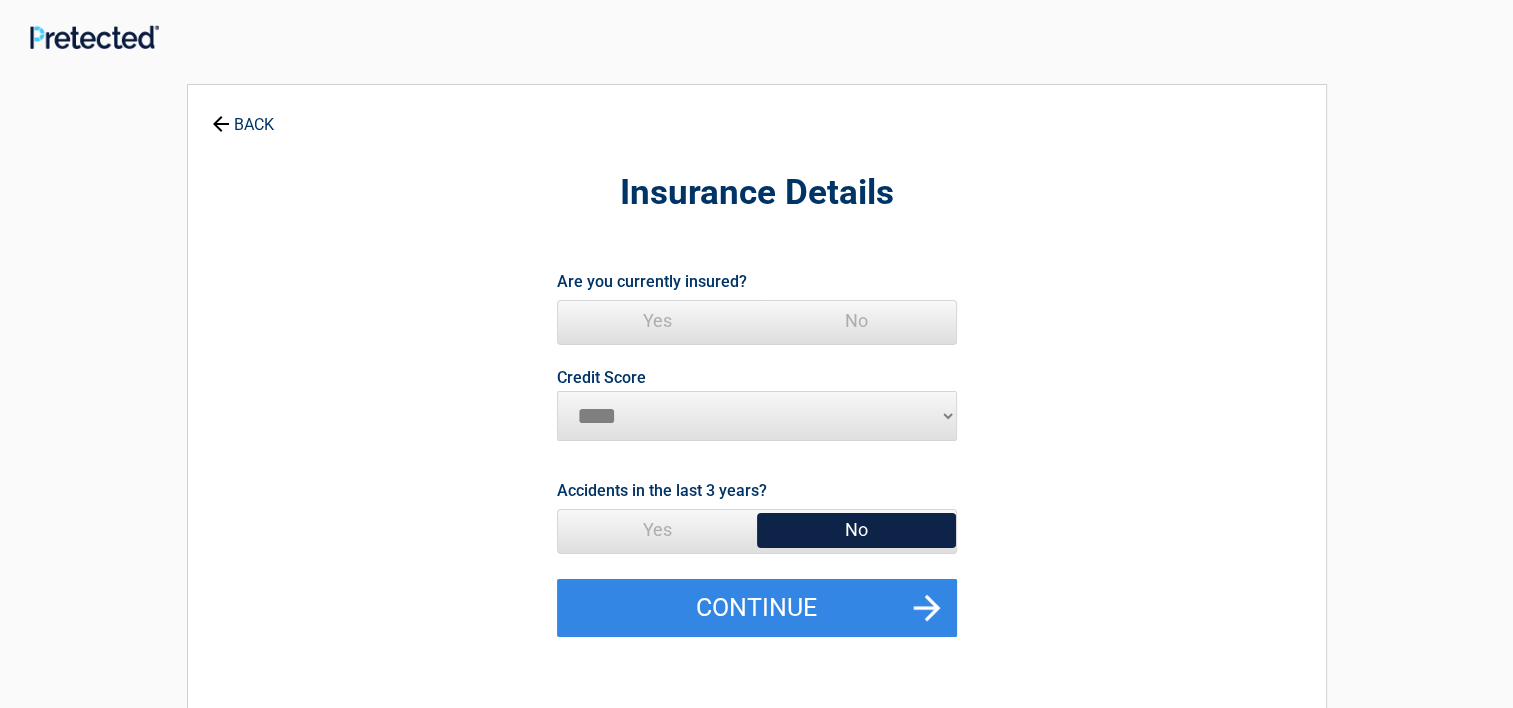 click on "Yes" at bounding box center [657, 321] 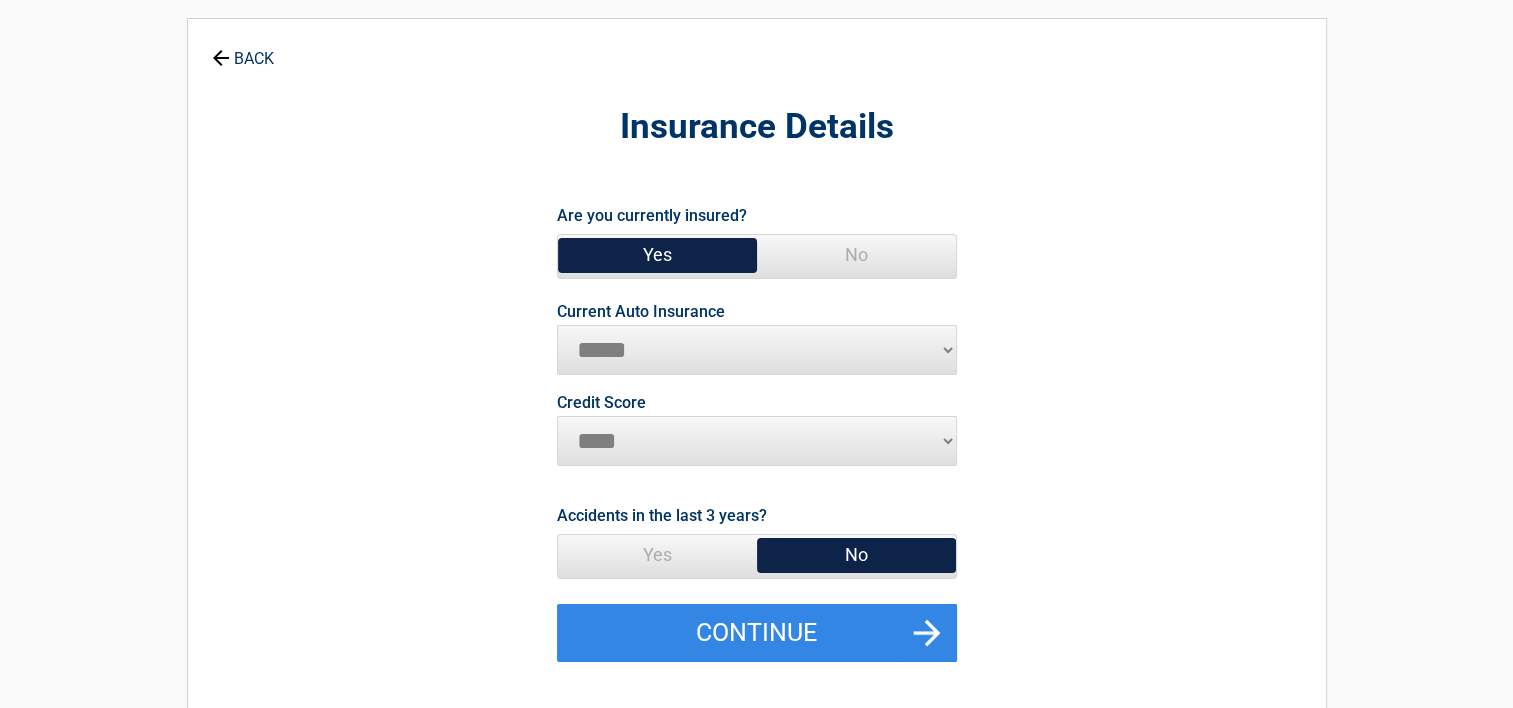 scroll, scrollTop: 100, scrollLeft: 0, axis: vertical 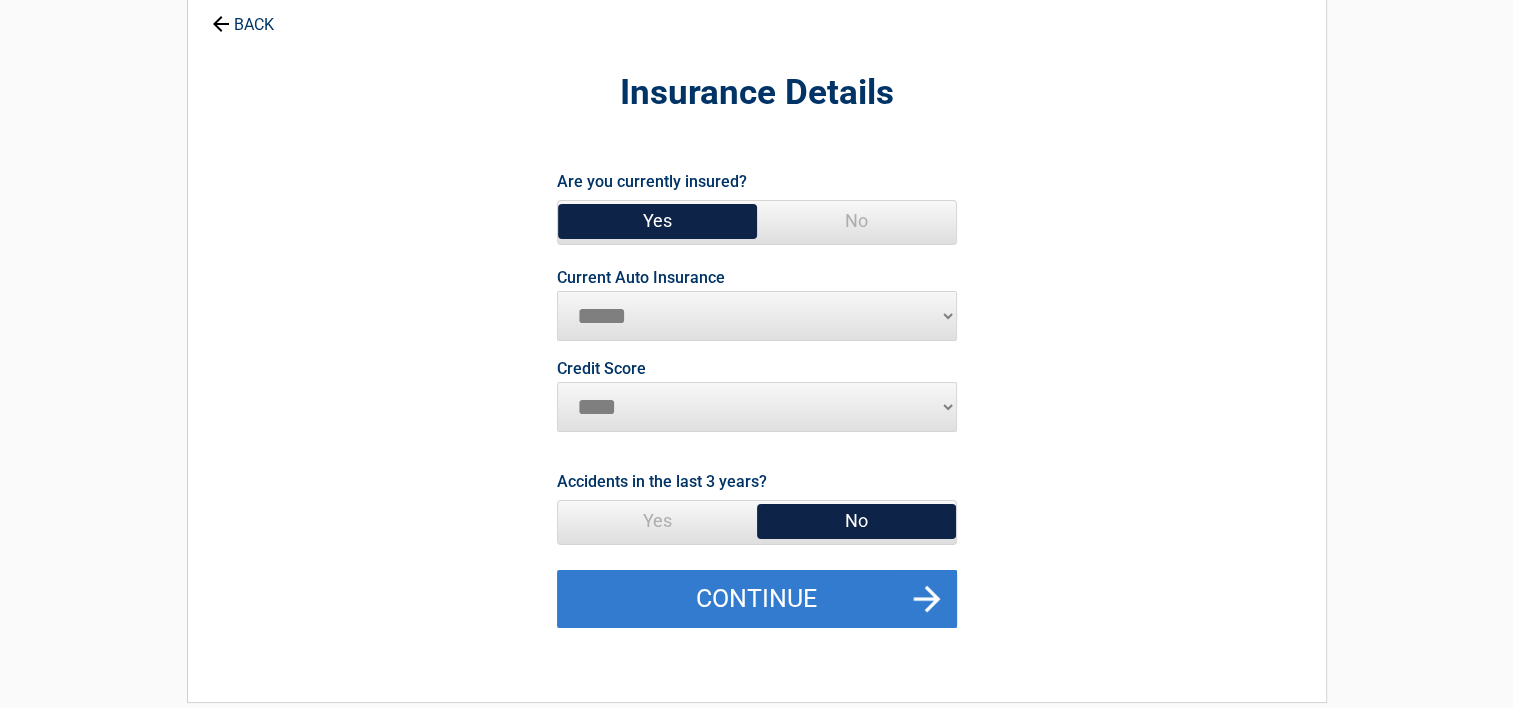 click on "Continue" at bounding box center [757, 599] 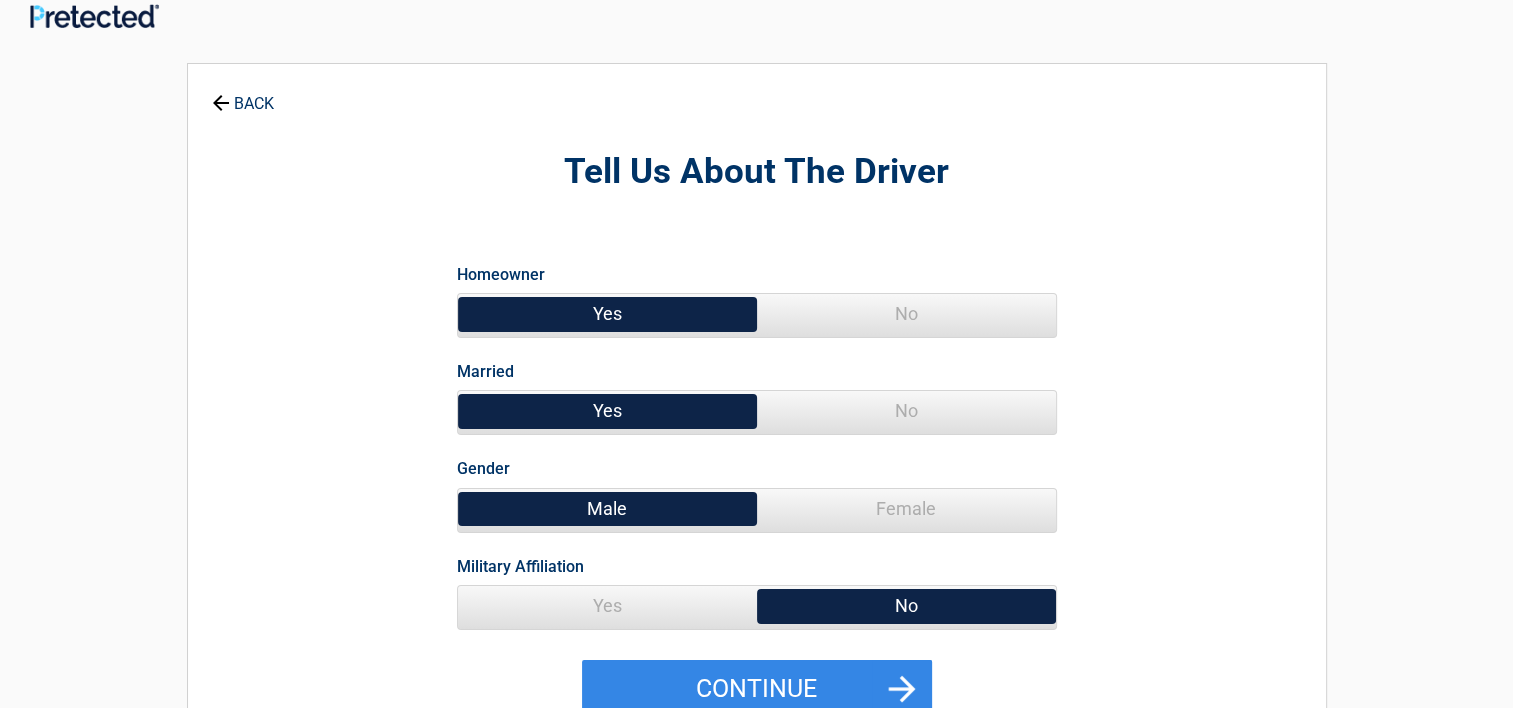 scroll, scrollTop: 0, scrollLeft: 0, axis: both 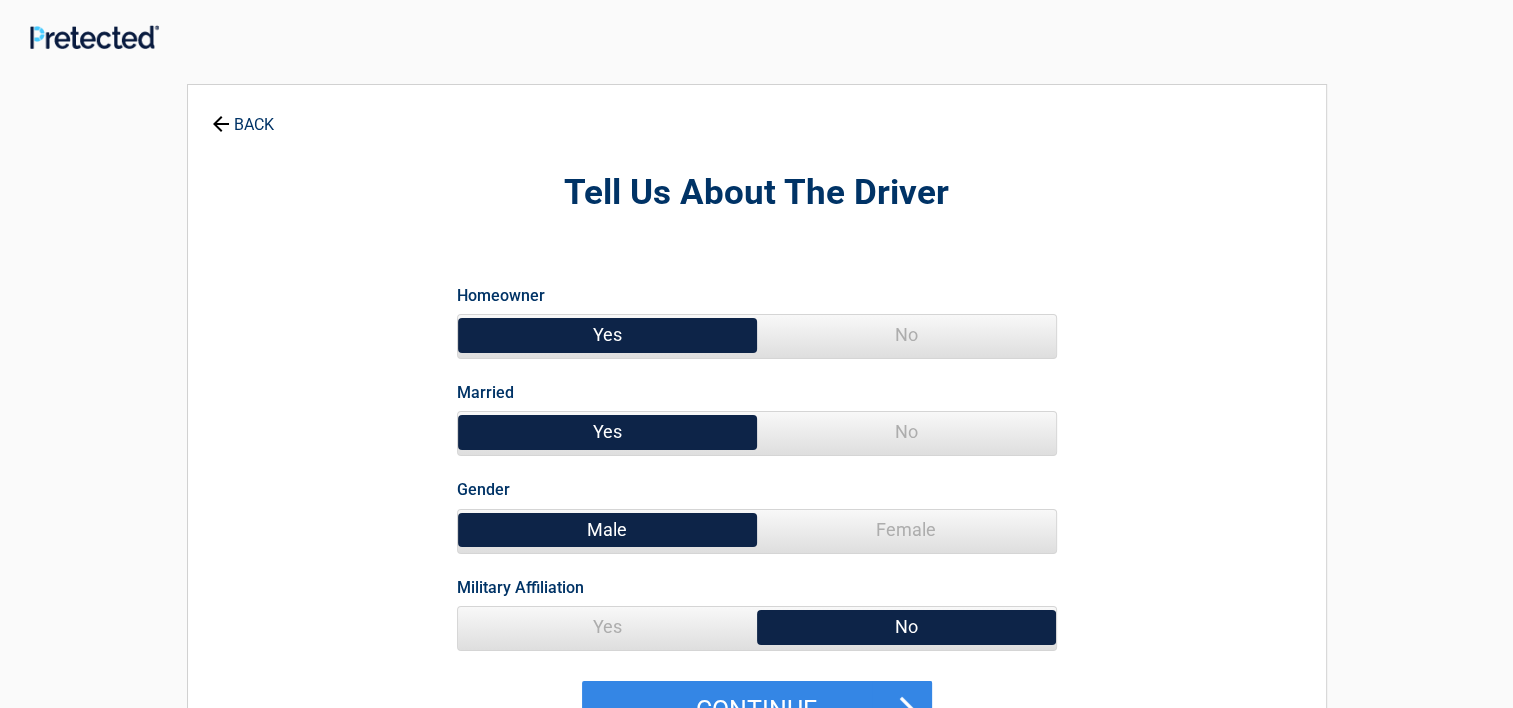 click on "No" at bounding box center [906, 432] 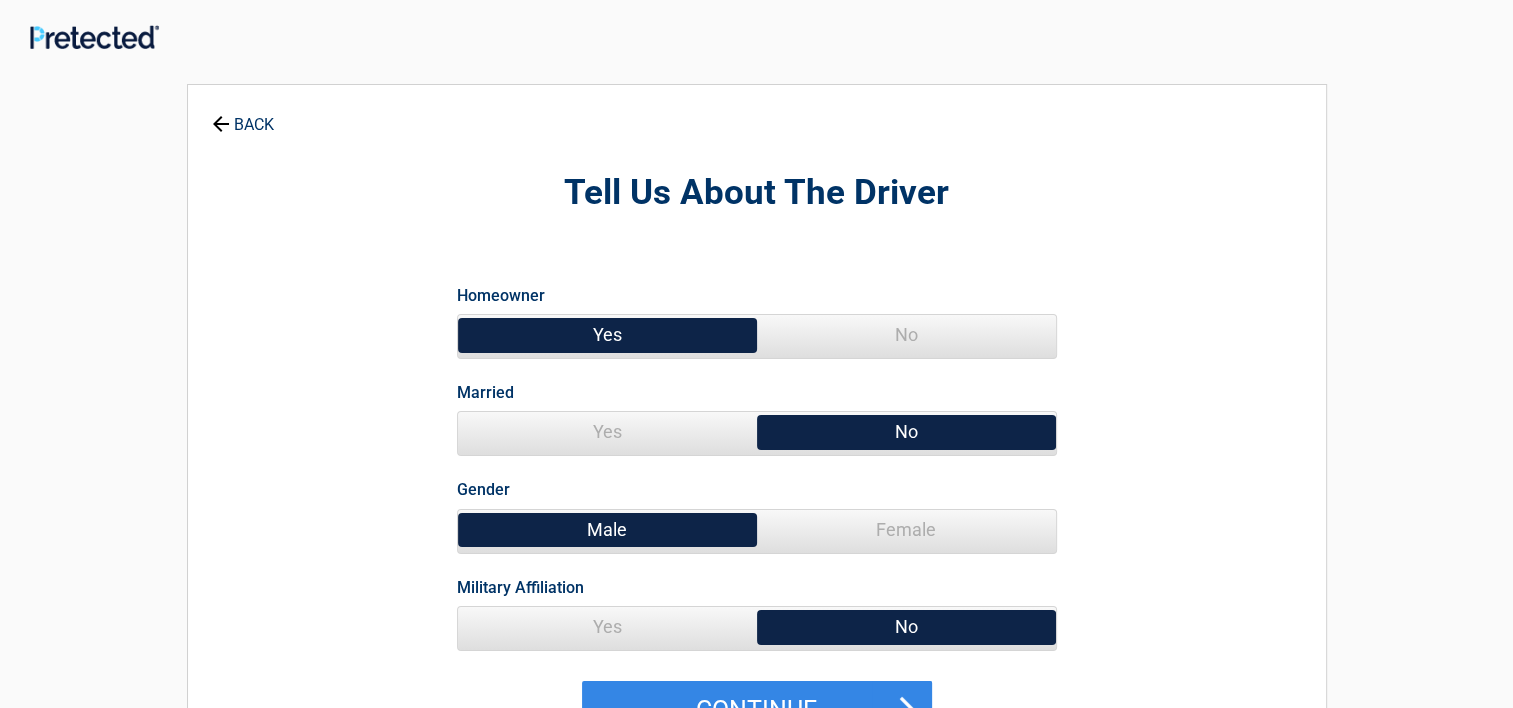 click on "Female" at bounding box center [906, 530] 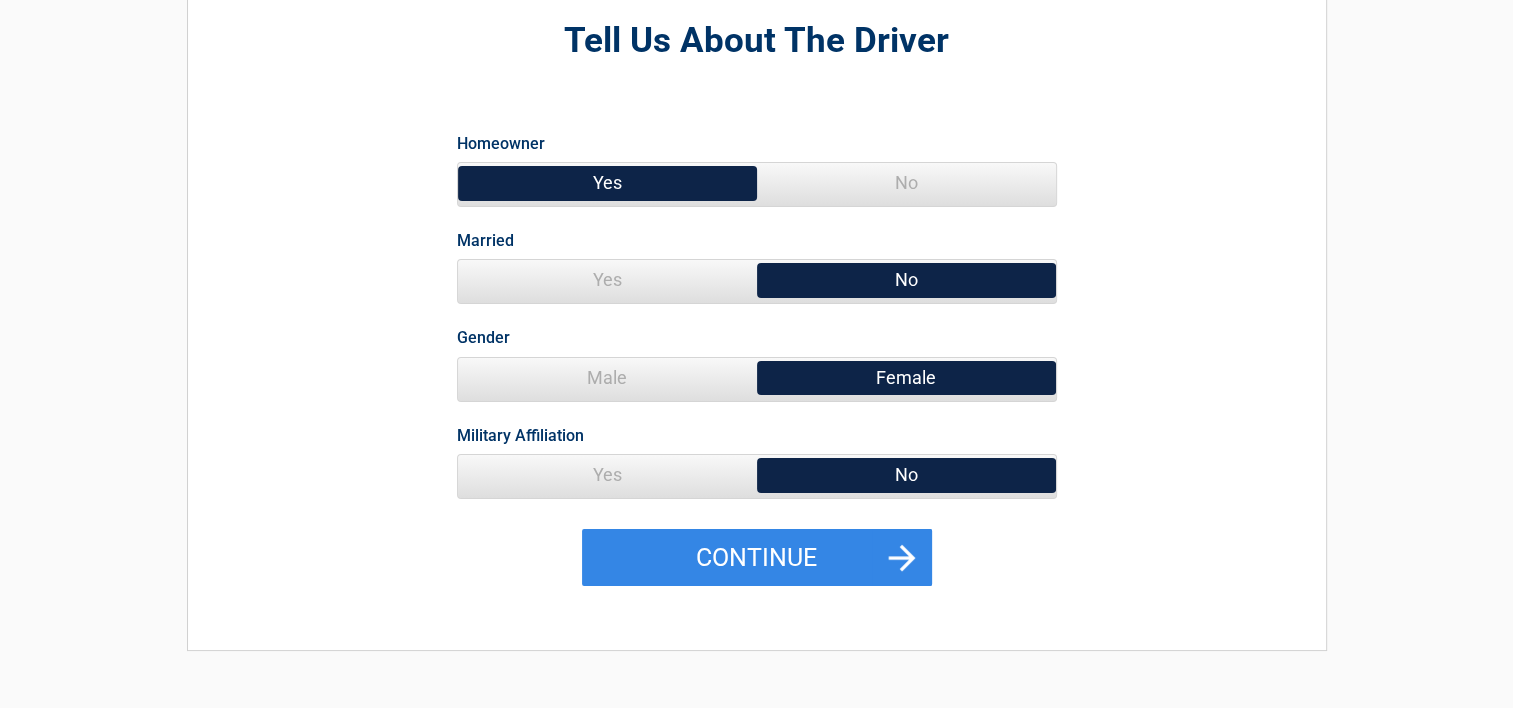 scroll, scrollTop: 200, scrollLeft: 0, axis: vertical 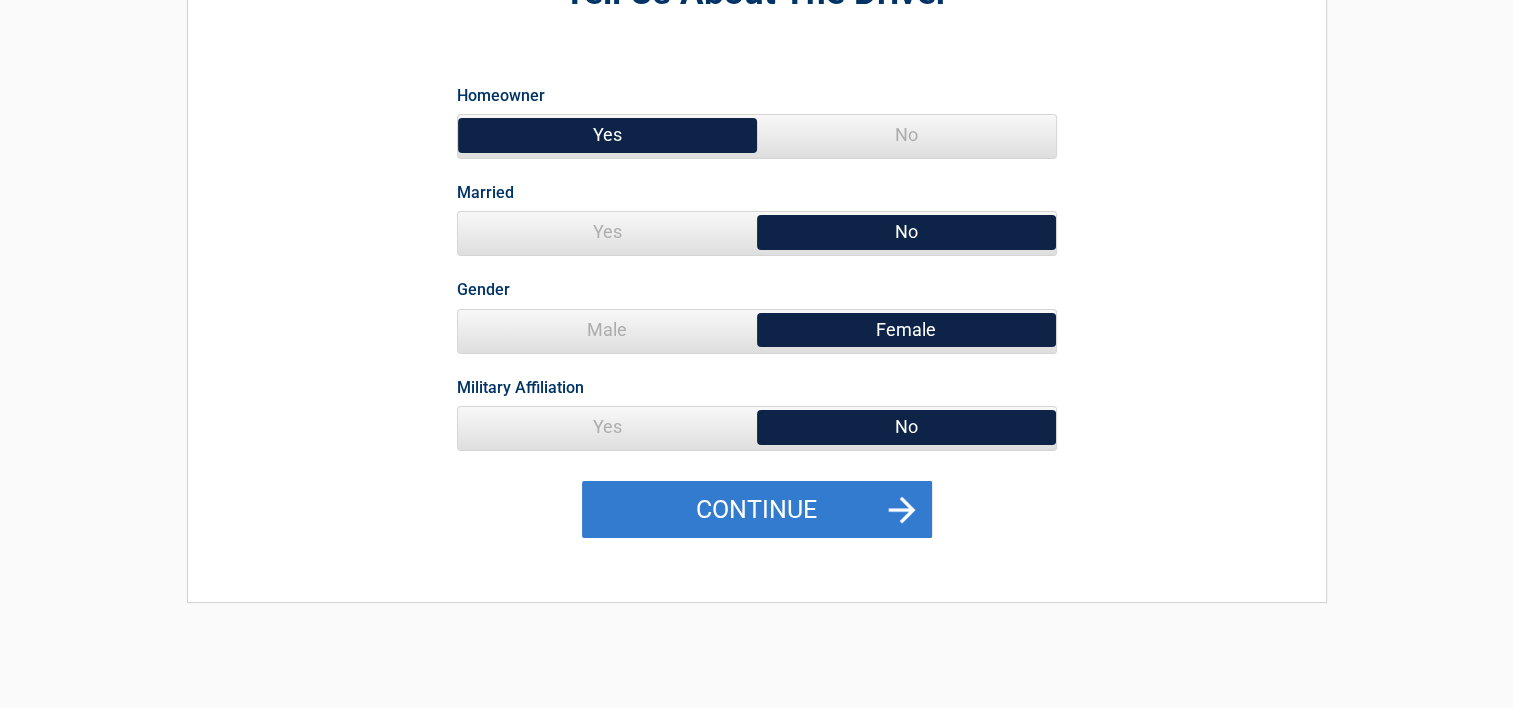click on "Continue" at bounding box center (757, 510) 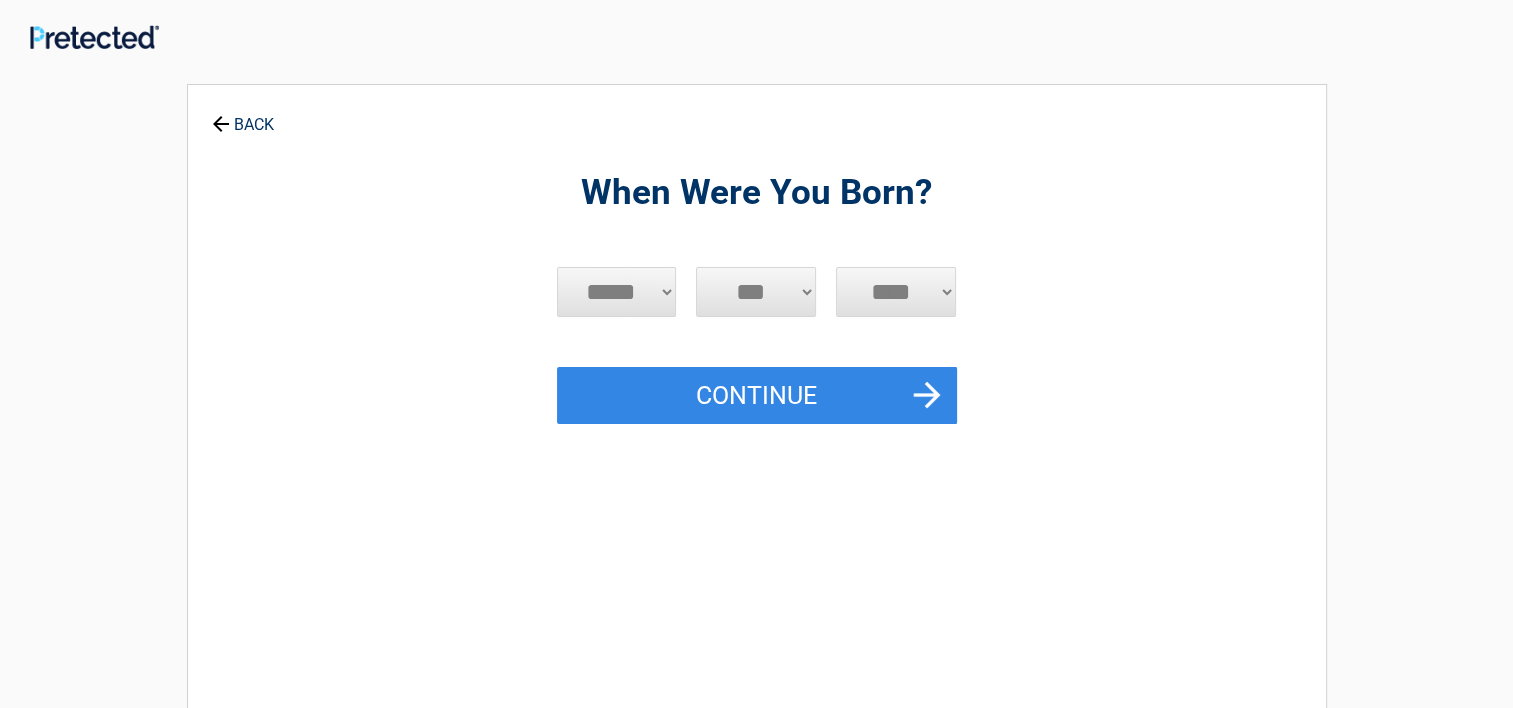 scroll, scrollTop: 0, scrollLeft: 0, axis: both 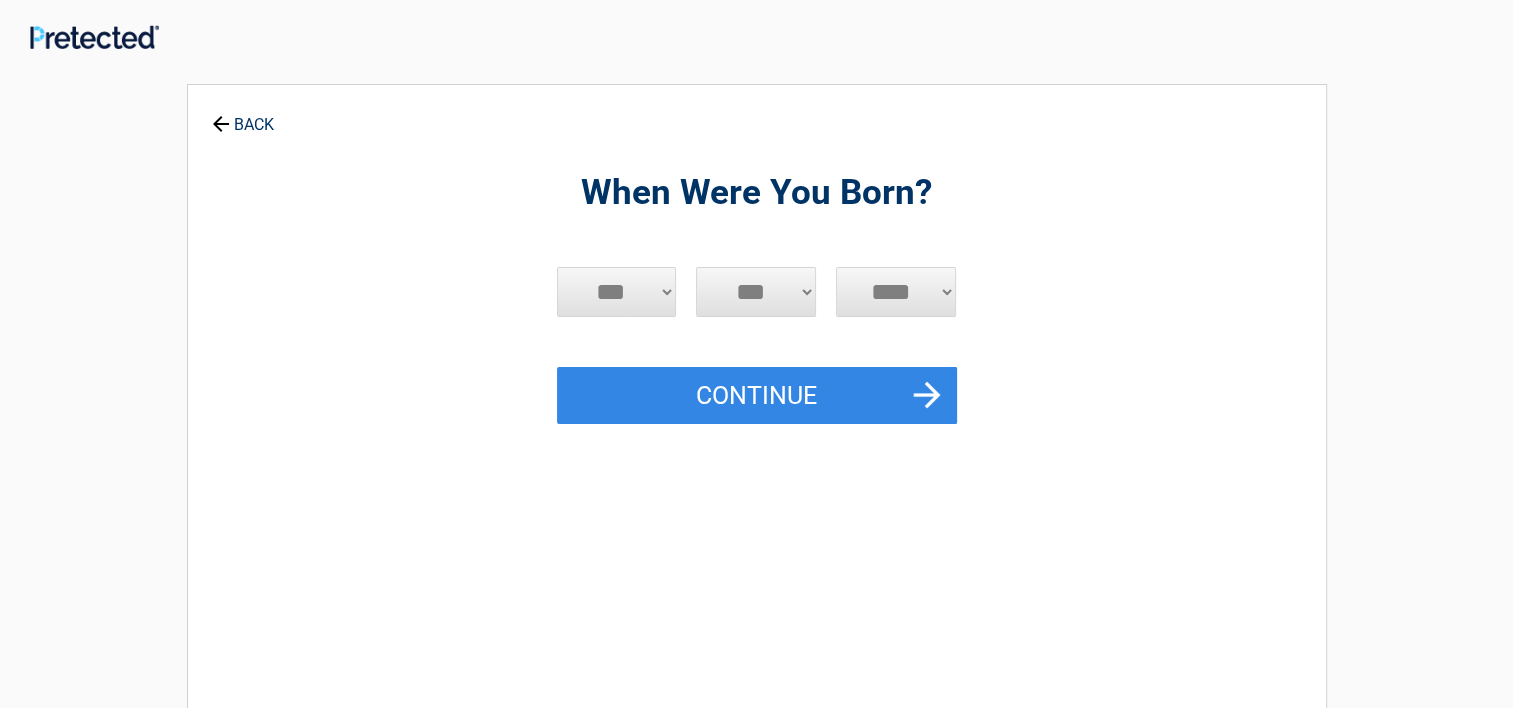 click on "*****
***
***
***
***
***
***
***
***
***
***
***
***" at bounding box center [617, 292] 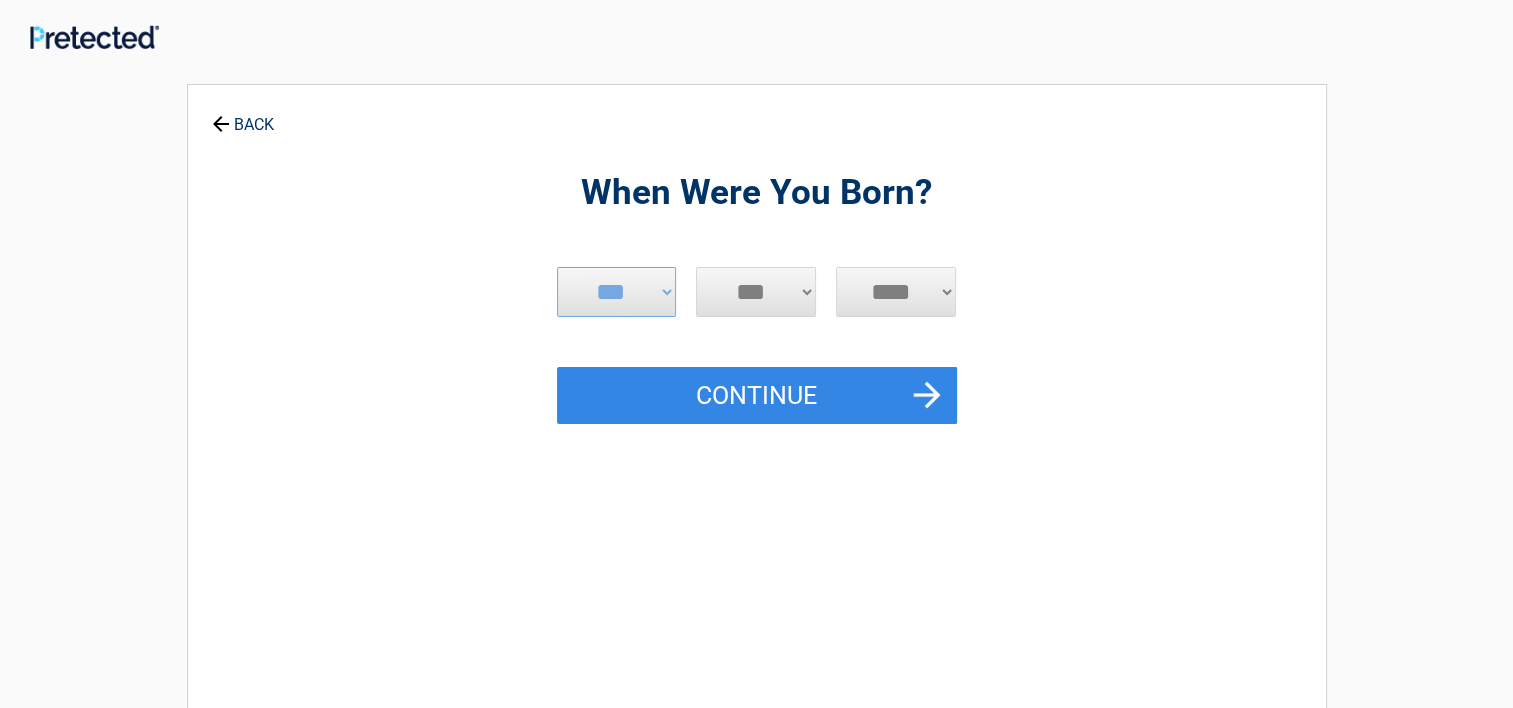 click on "*** * * * * * * * * * ** ** ** ** ** ** ** ** ** ** ** ** ** ** ** ** ** ** ** ** ** **" at bounding box center (756, 292) 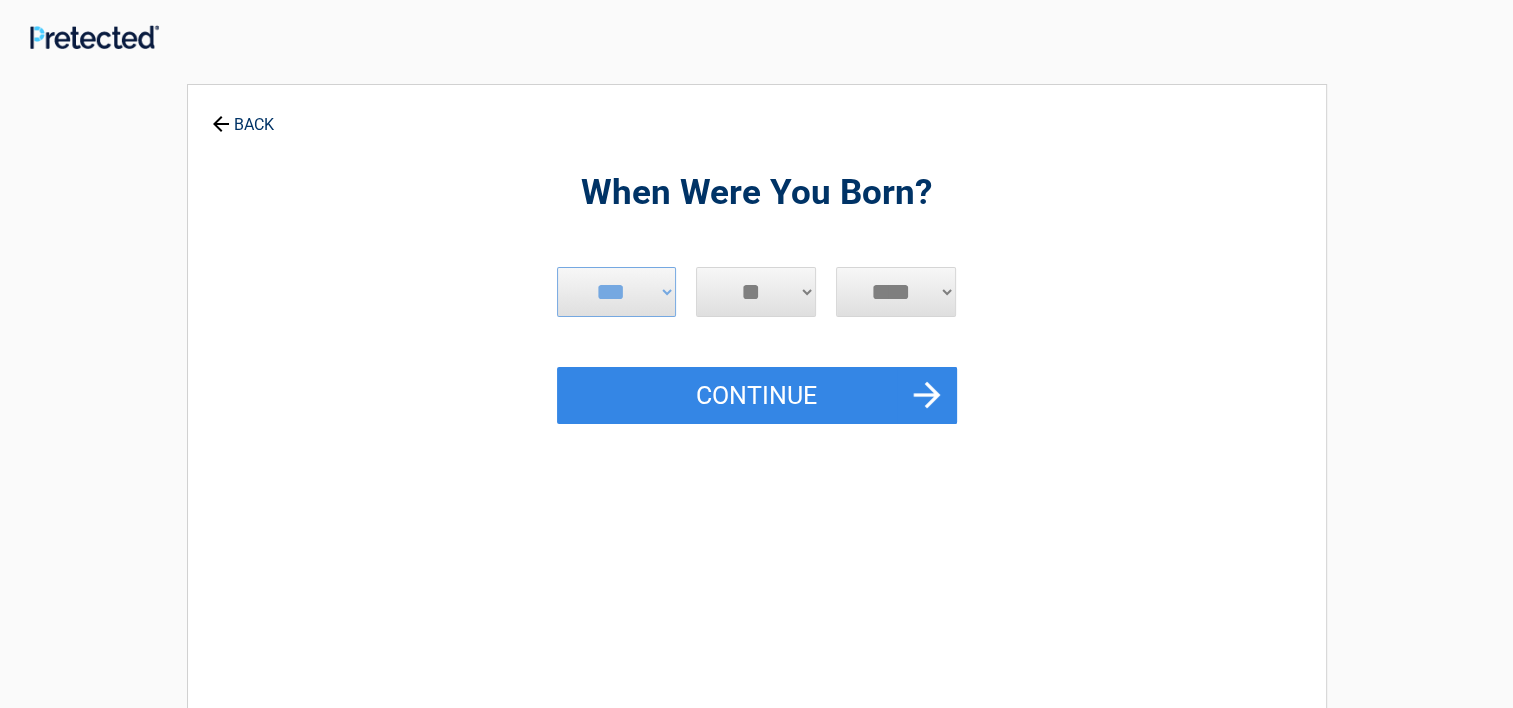 click on "*** * * * * * * * * * ** ** ** ** ** ** ** ** ** ** ** ** ** ** ** ** ** ** ** ** ** **" at bounding box center (756, 292) 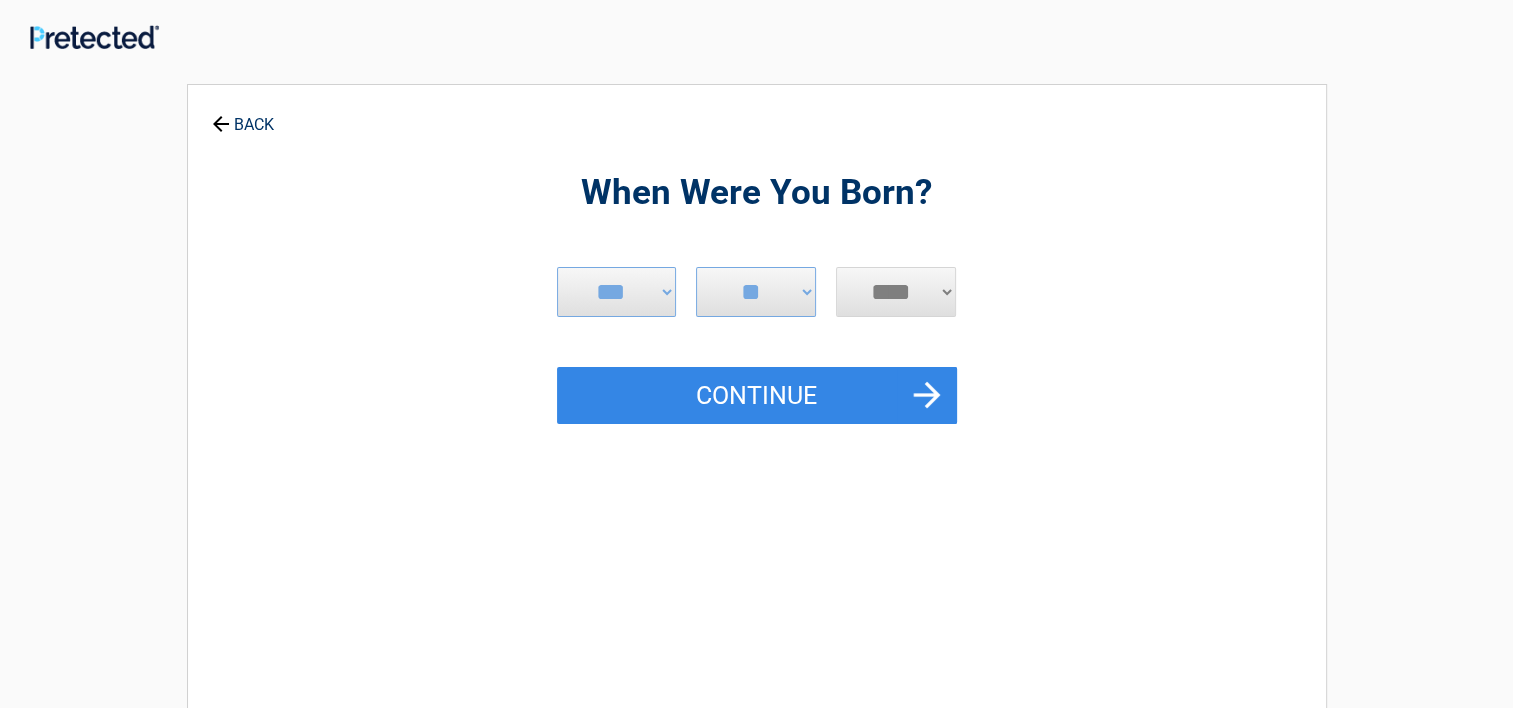 select on "****" 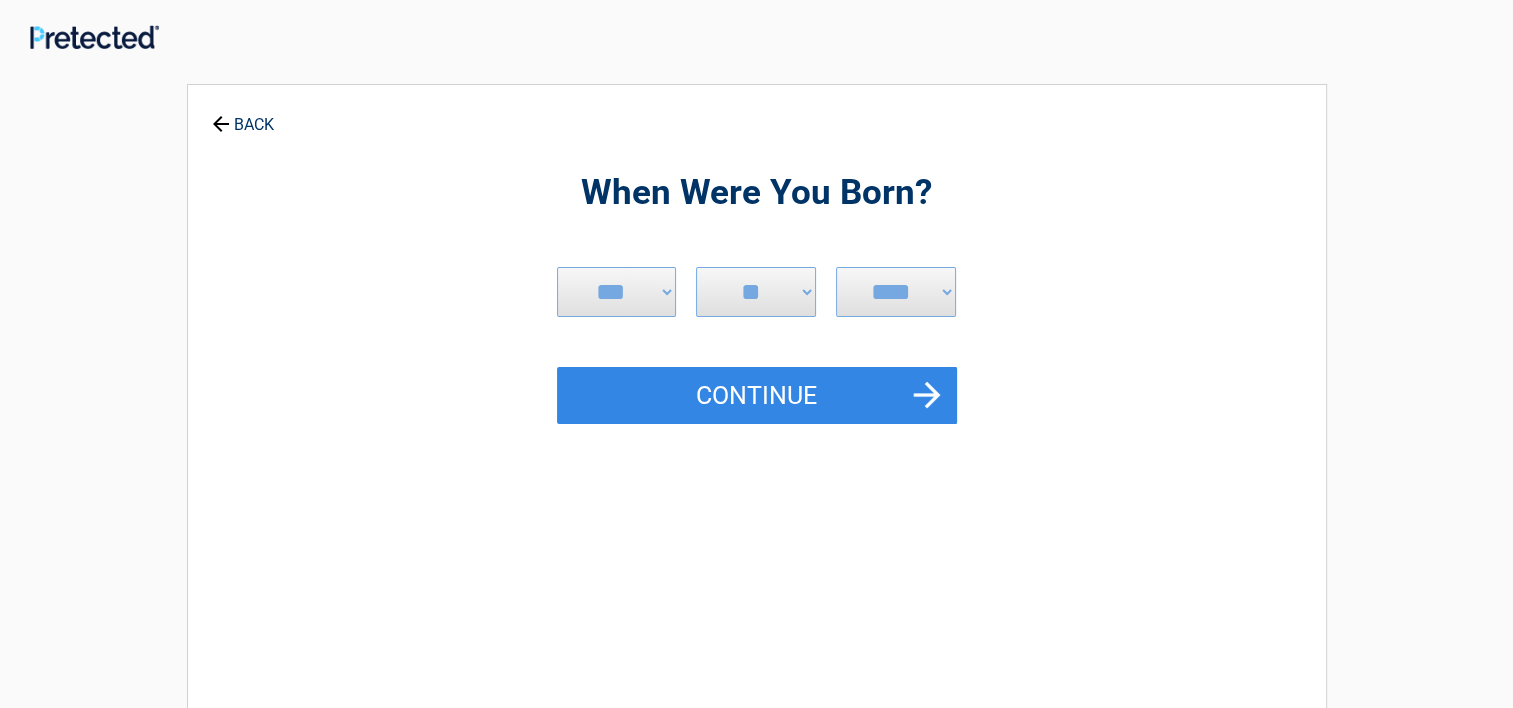 click on "When Were You Born?
[DATE]
***
***
***
***
***
***
***
***
***
***
***
***
***
***
***
***
****
****
****
****
****
****
****
****
****
****
****
****
****
****
****
****
****
****
****
****
****
****
****
****
****
****
****
****
****
****
****
****
****
****" at bounding box center (757, 433) 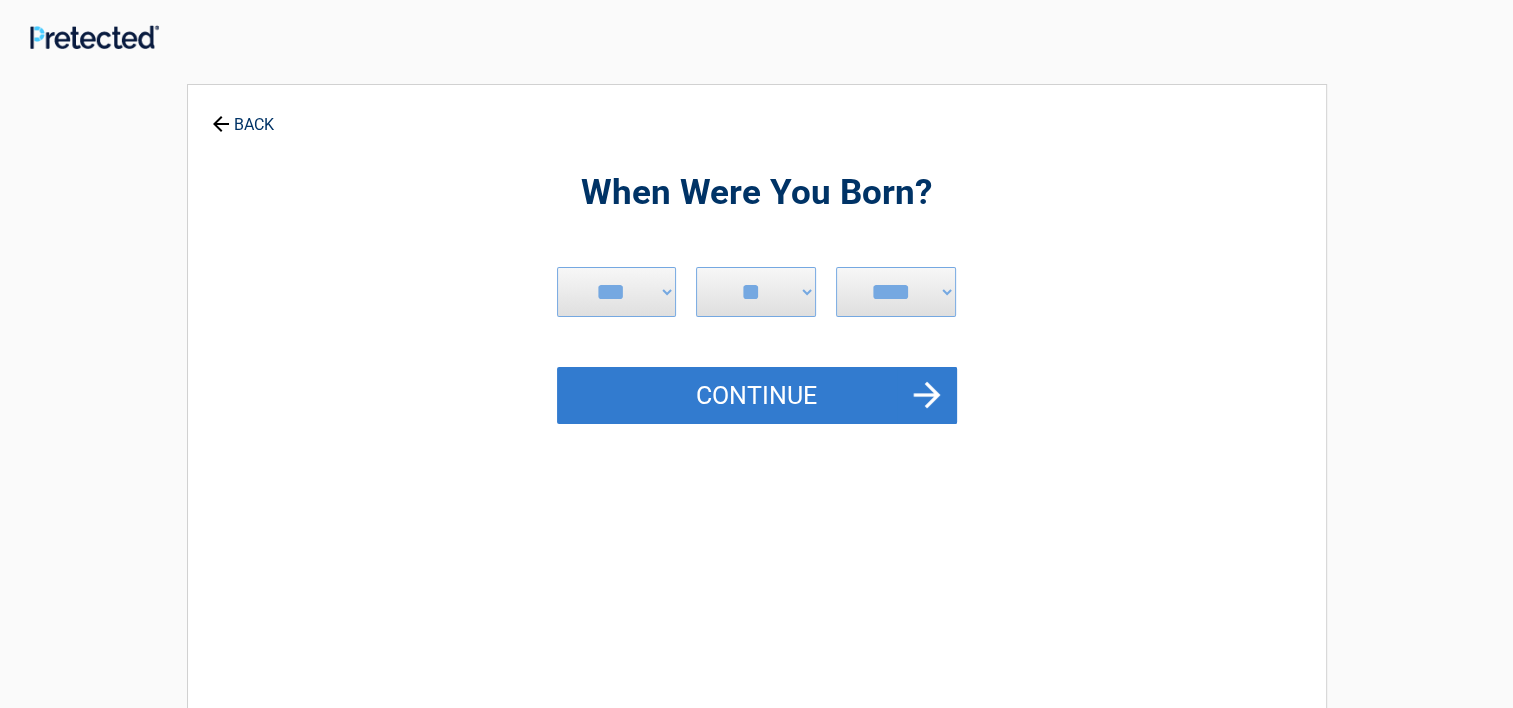 click on "Continue" at bounding box center [757, 396] 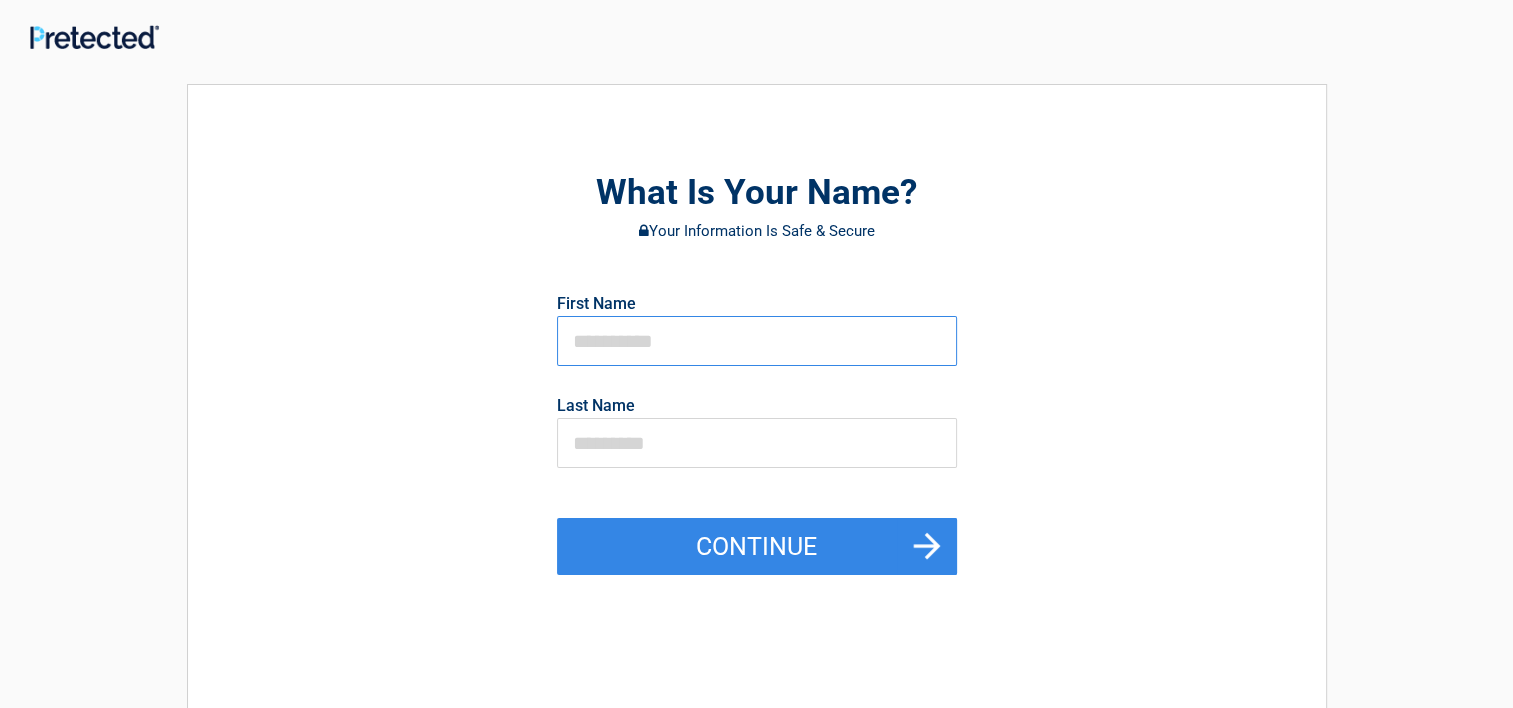 click at bounding box center (757, 341) 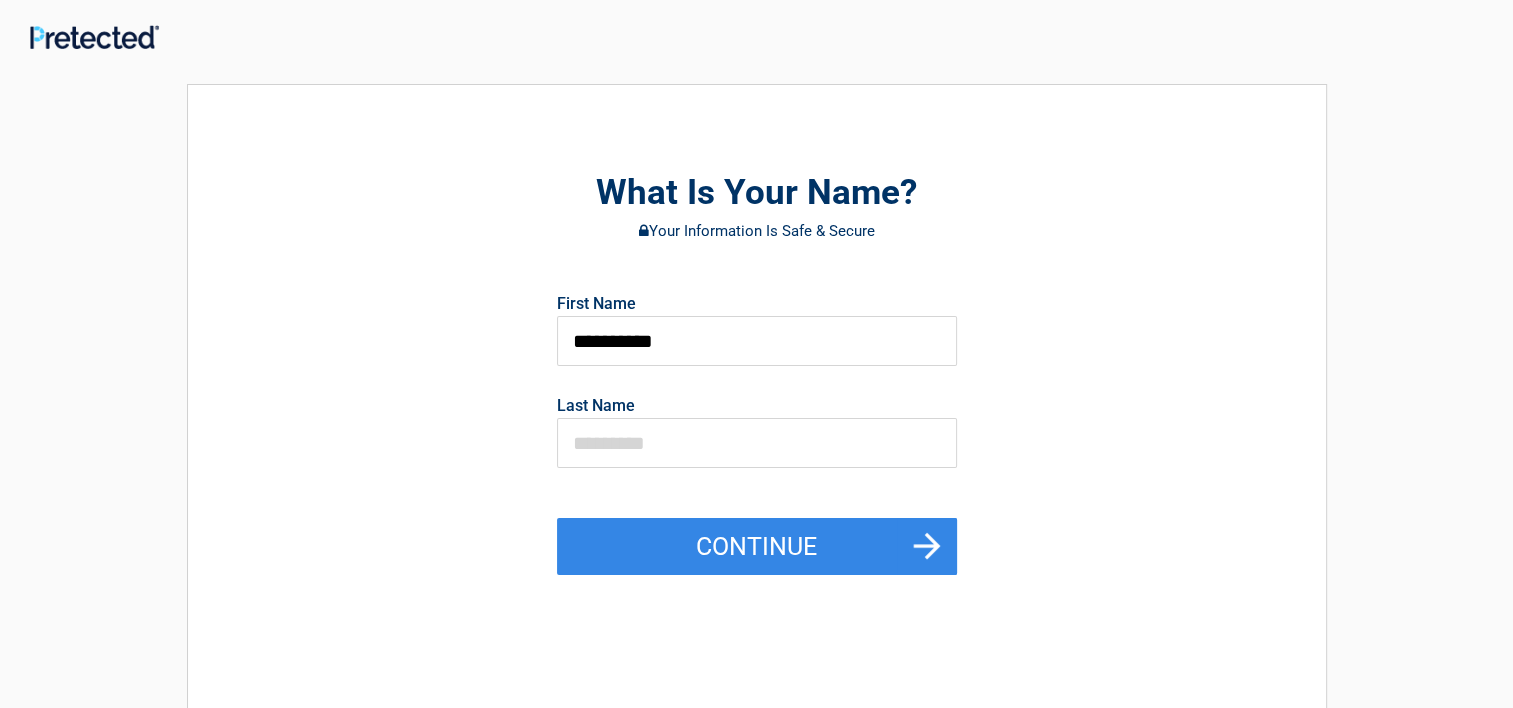 type on "****" 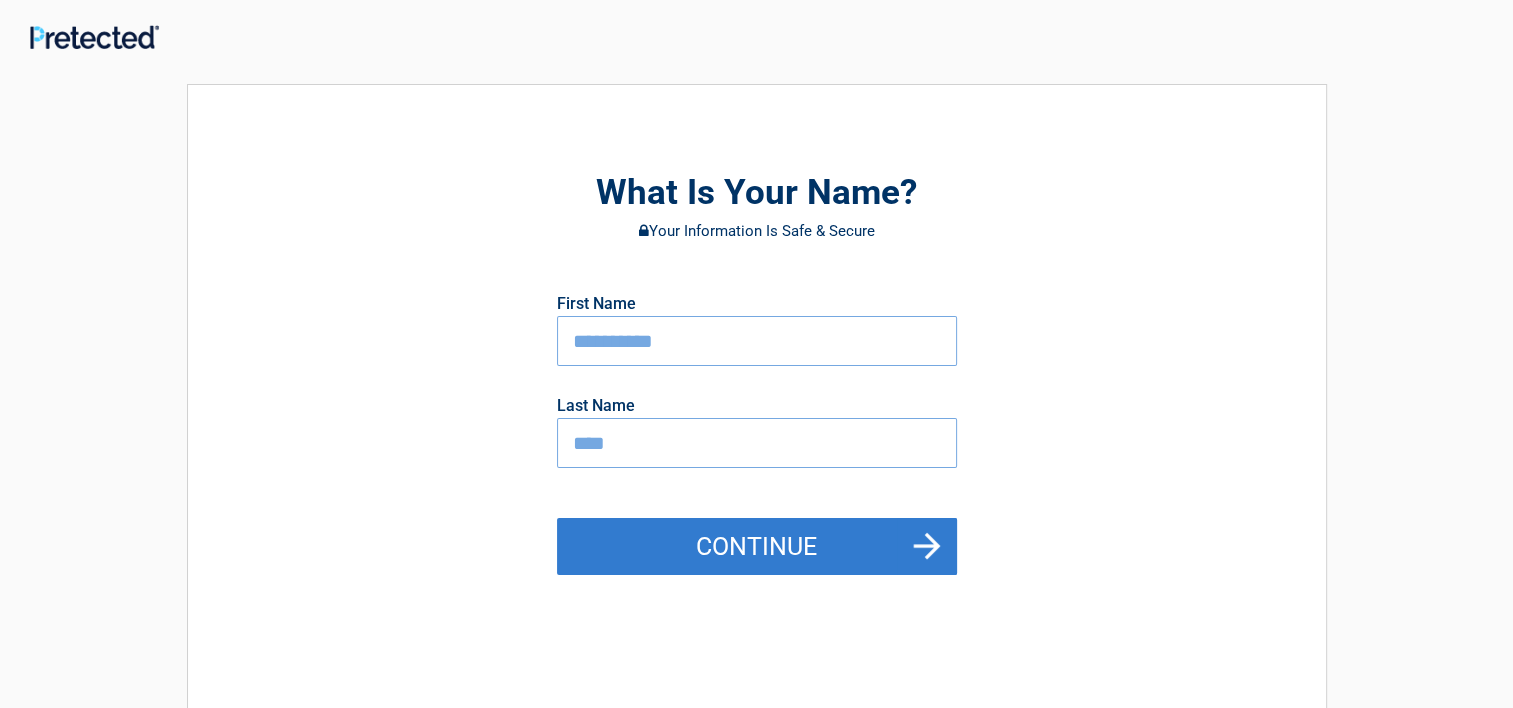click on "Continue" at bounding box center [757, 547] 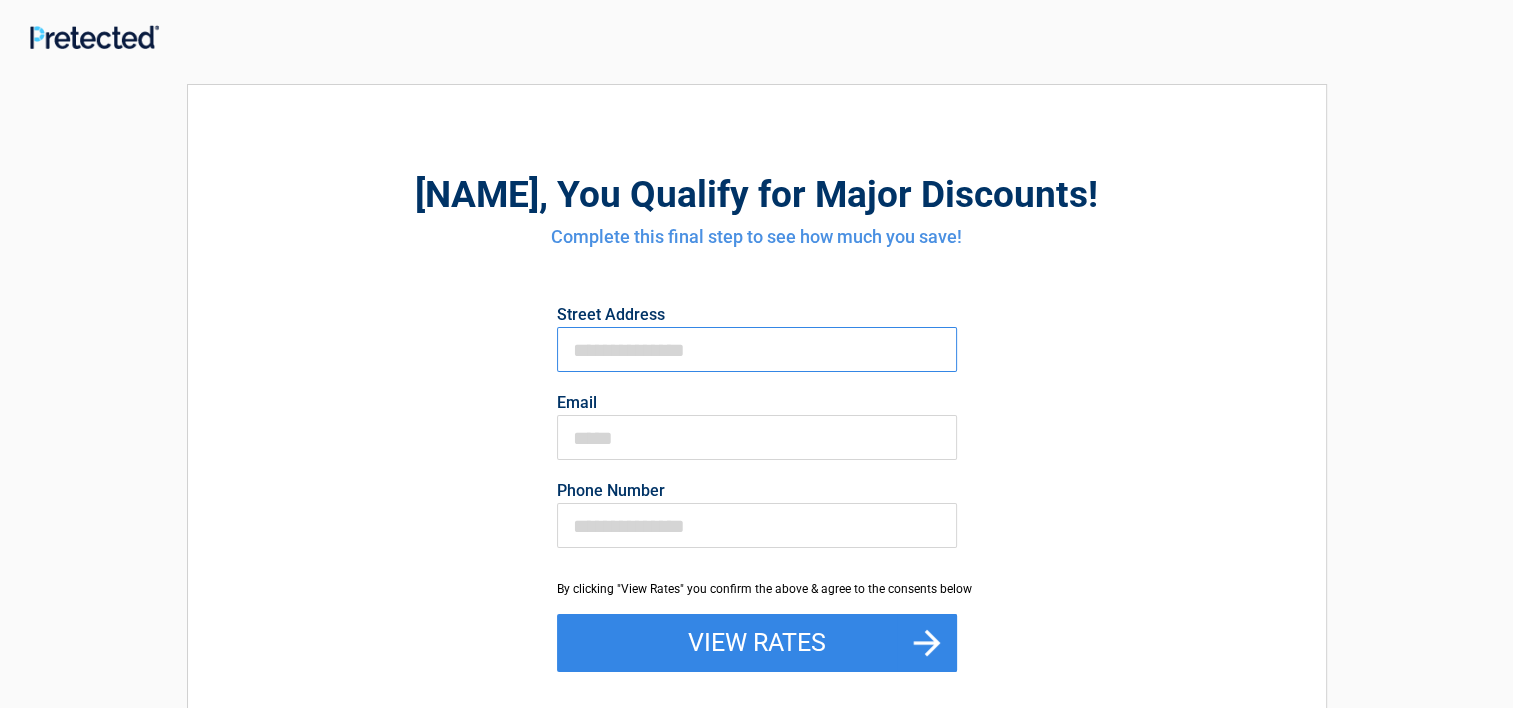 click on "First Name" at bounding box center (757, 349) 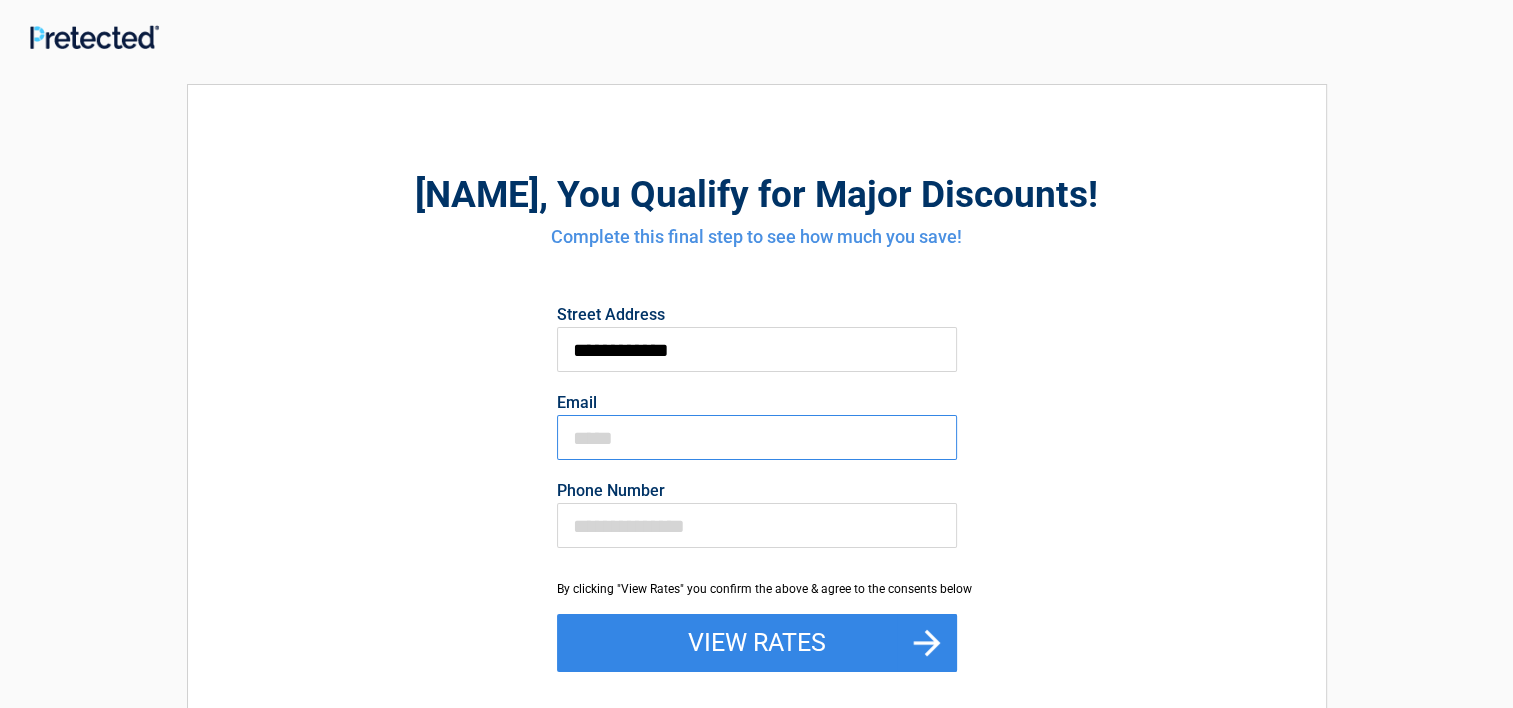type on "**********" 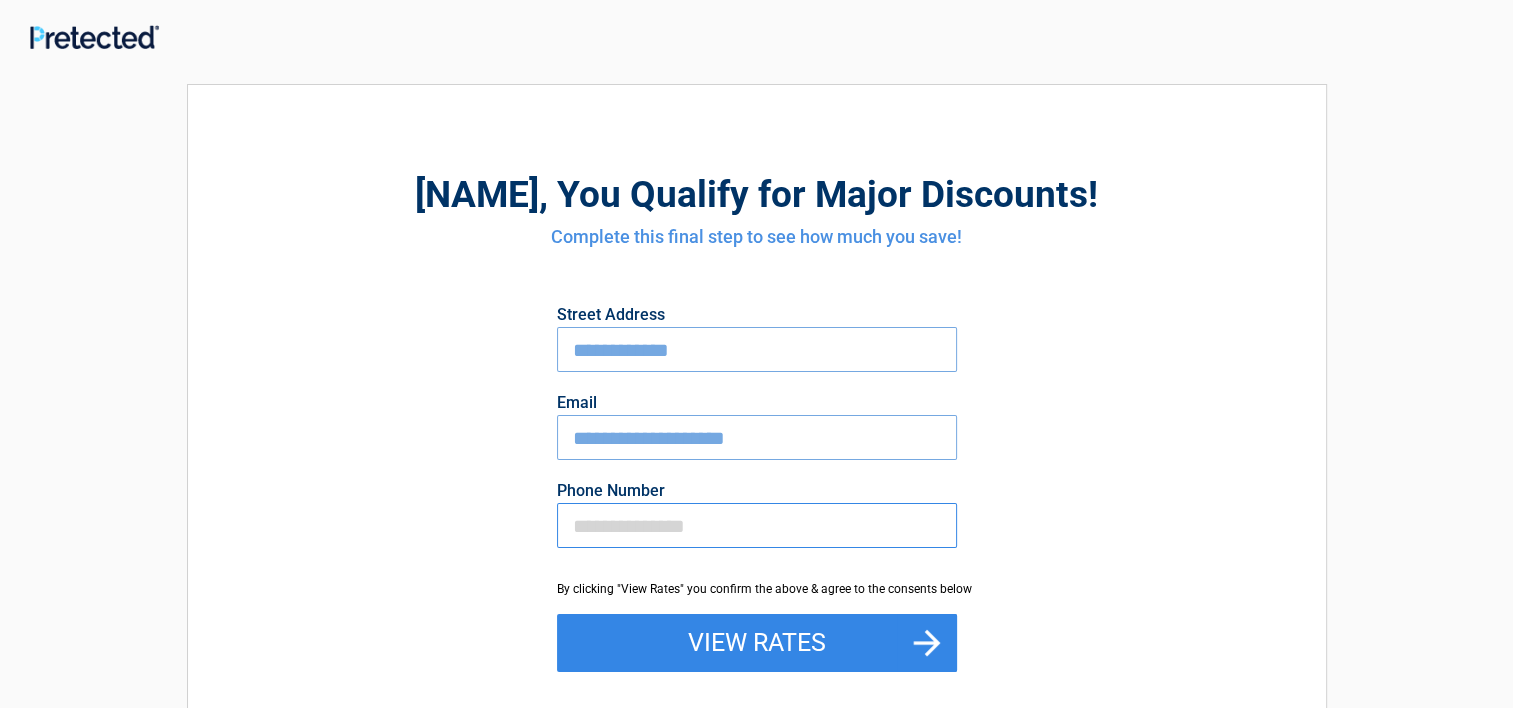 click on "Phone Number" at bounding box center [757, 525] 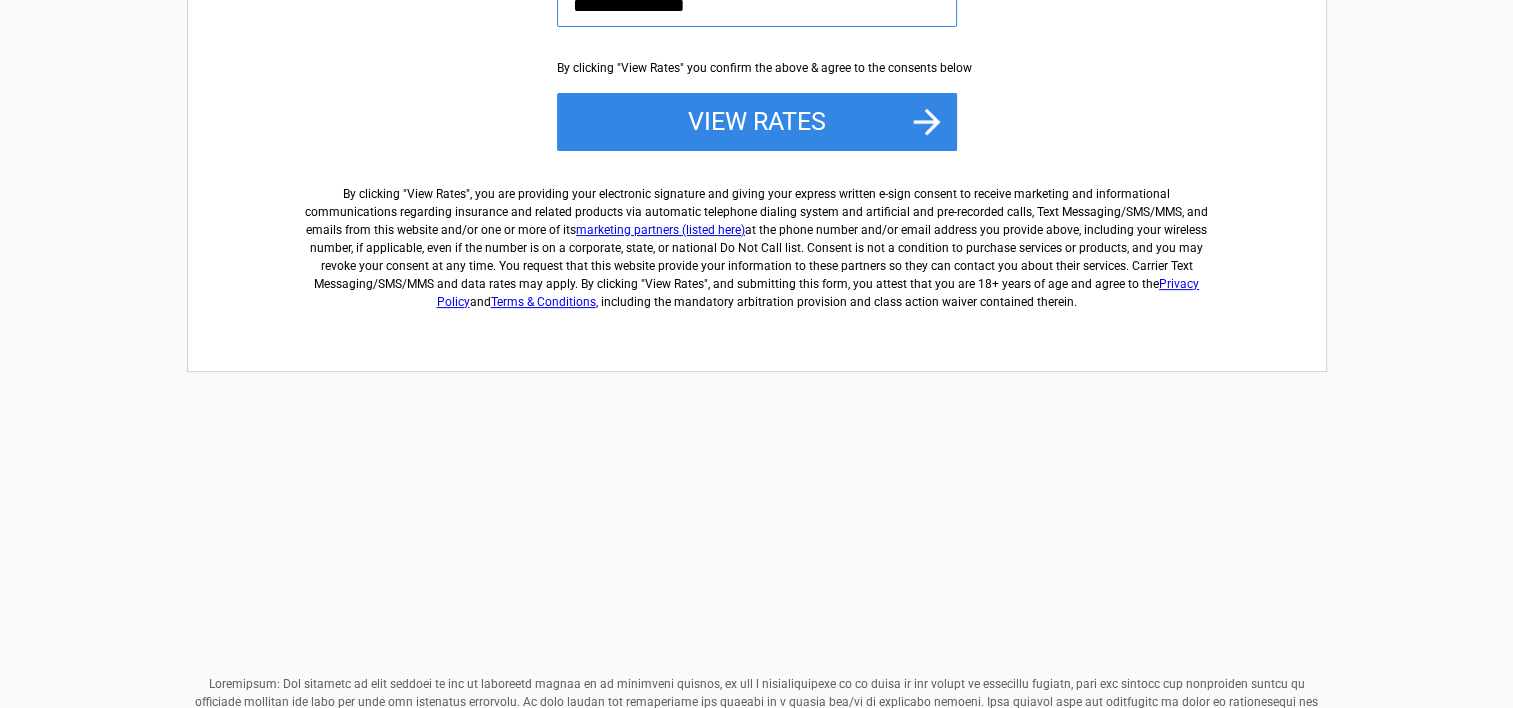 scroll, scrollTop: 300, scrollLeft: 0, axis: vertical 